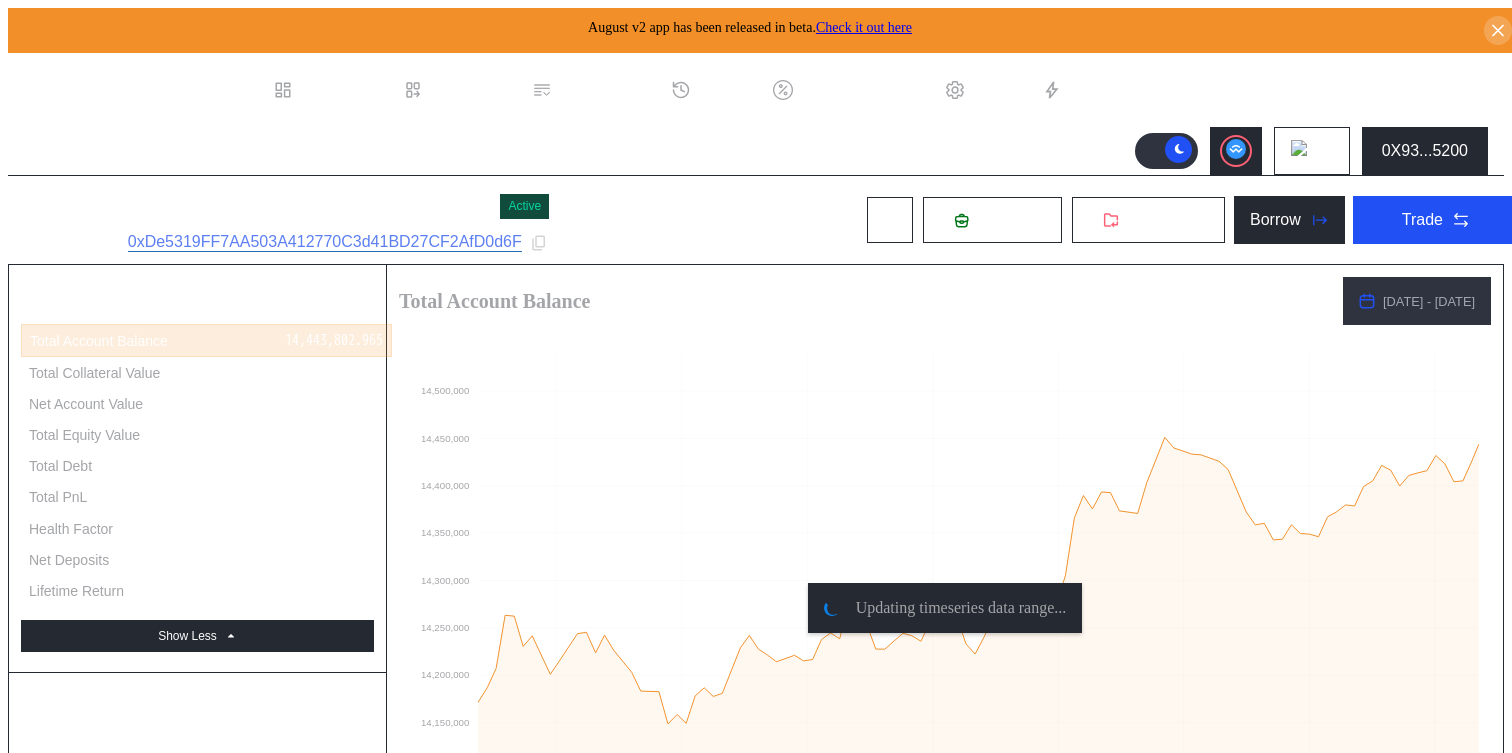 select on "*" 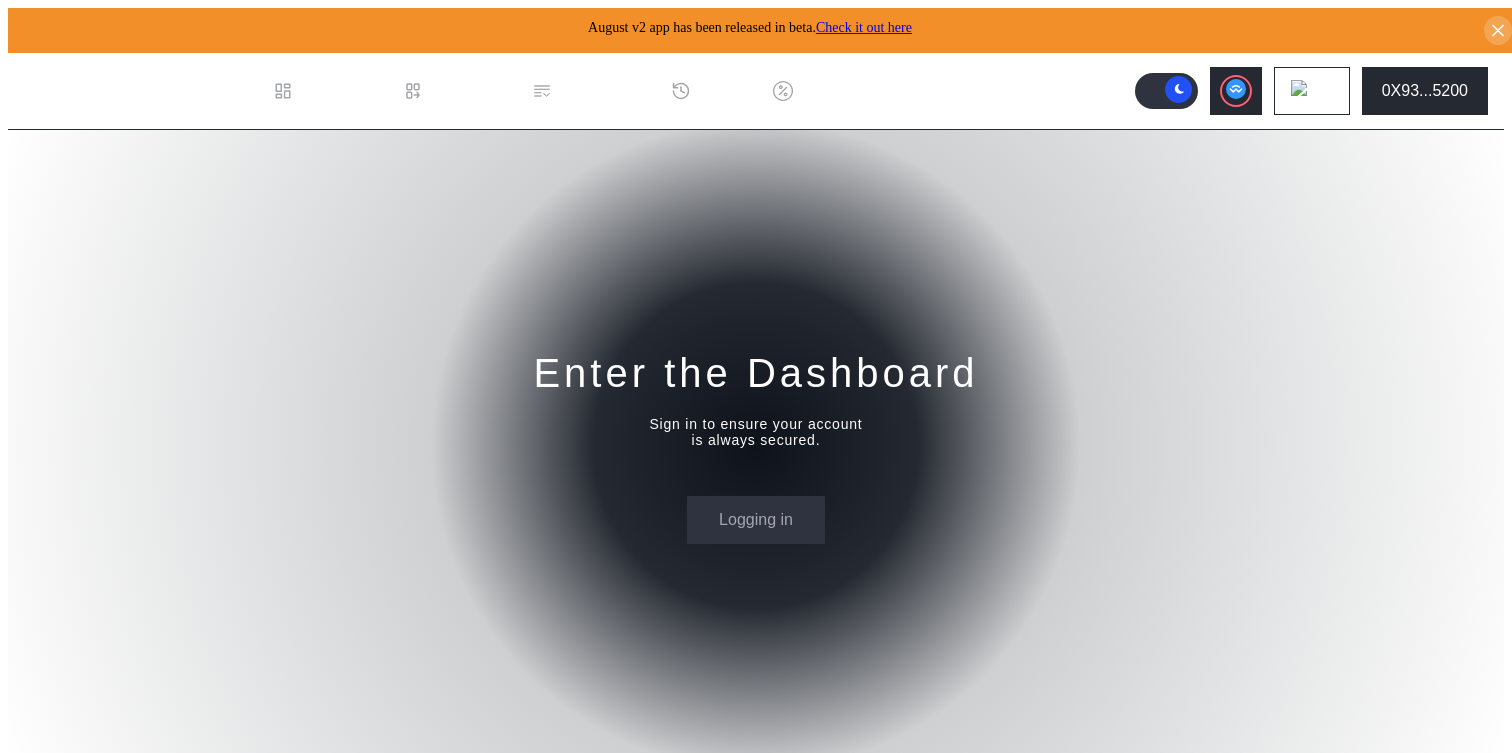 scroll, scrollTop: 0, scrollLeft: 0, axis: both 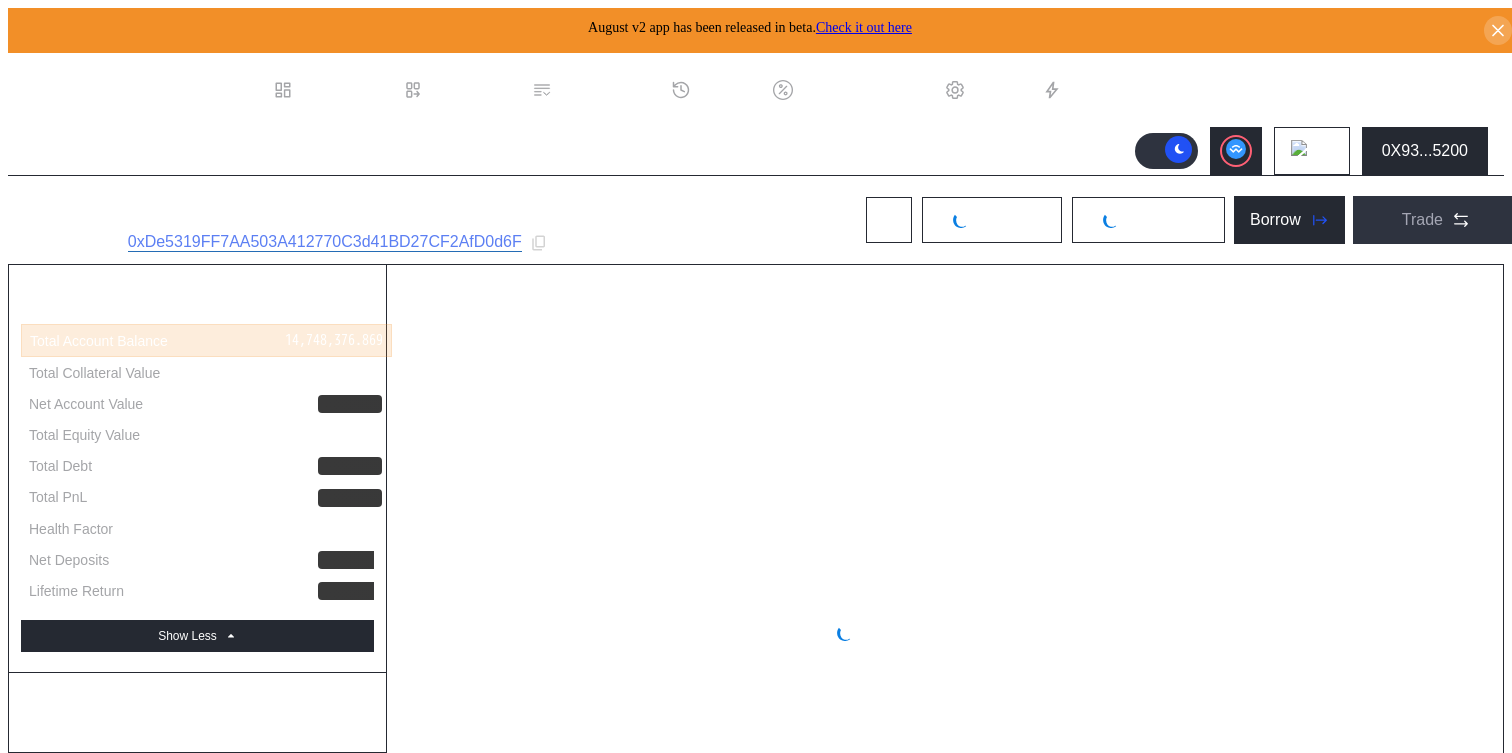 select on "*" 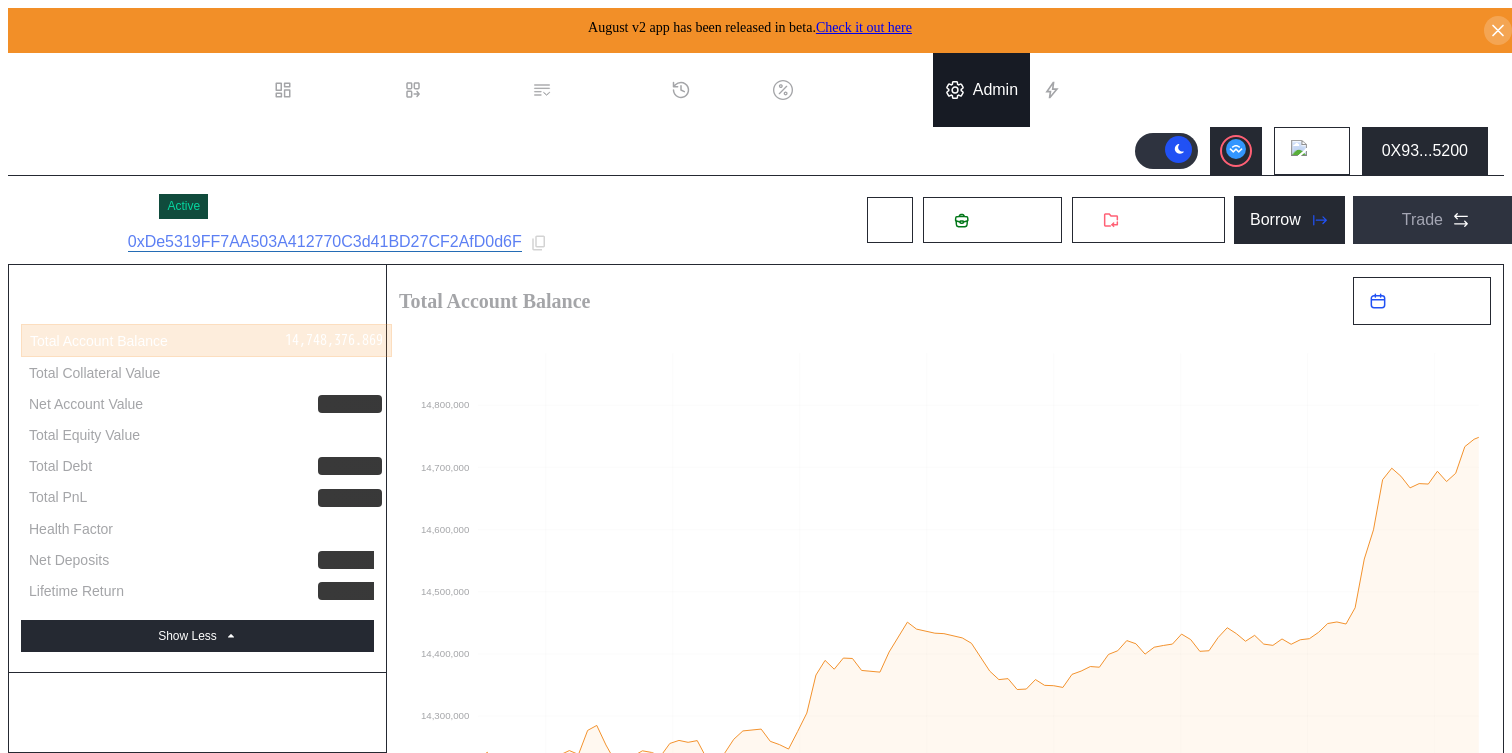 click at bounding box center [959, 90] 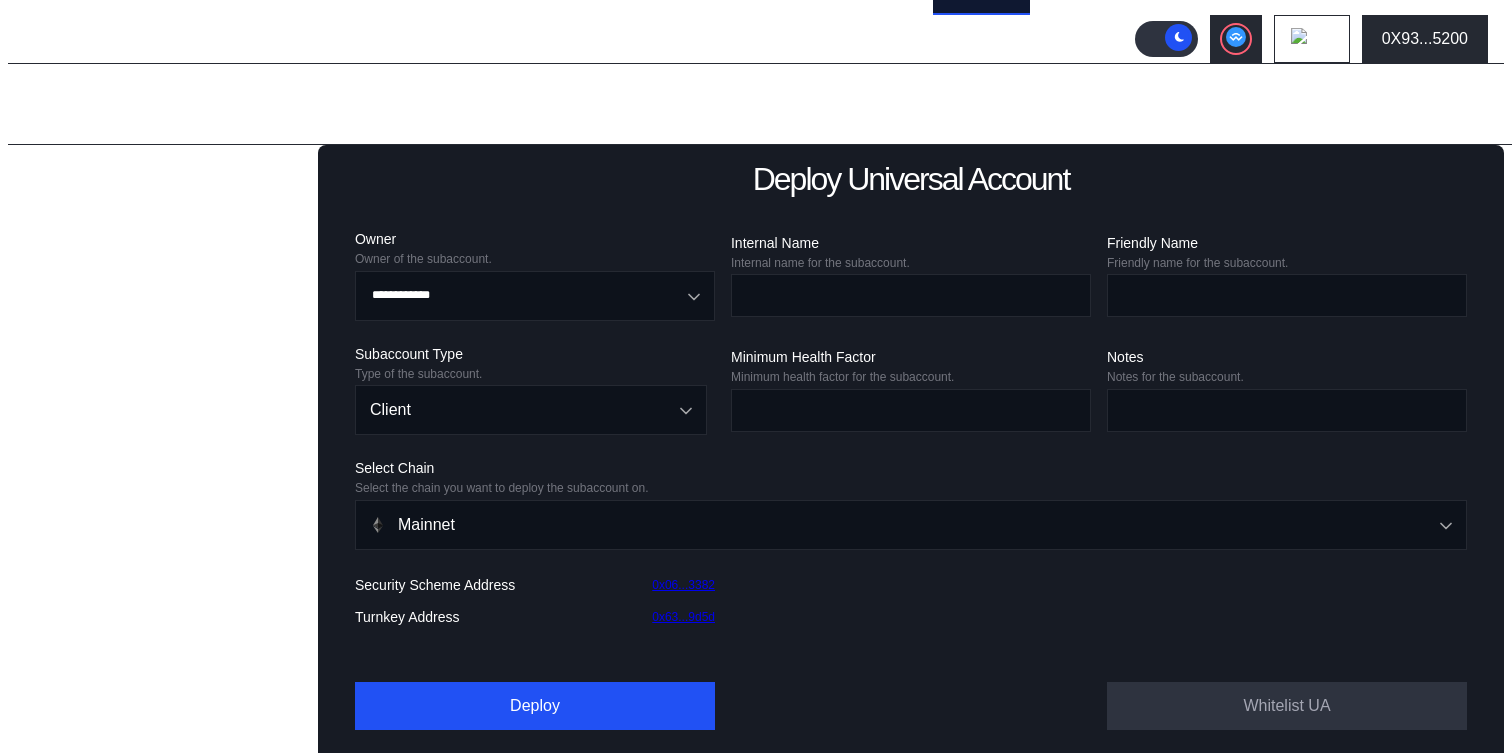 scroll, scrollTop: 113, scrollLeft: 0, axis: vertical 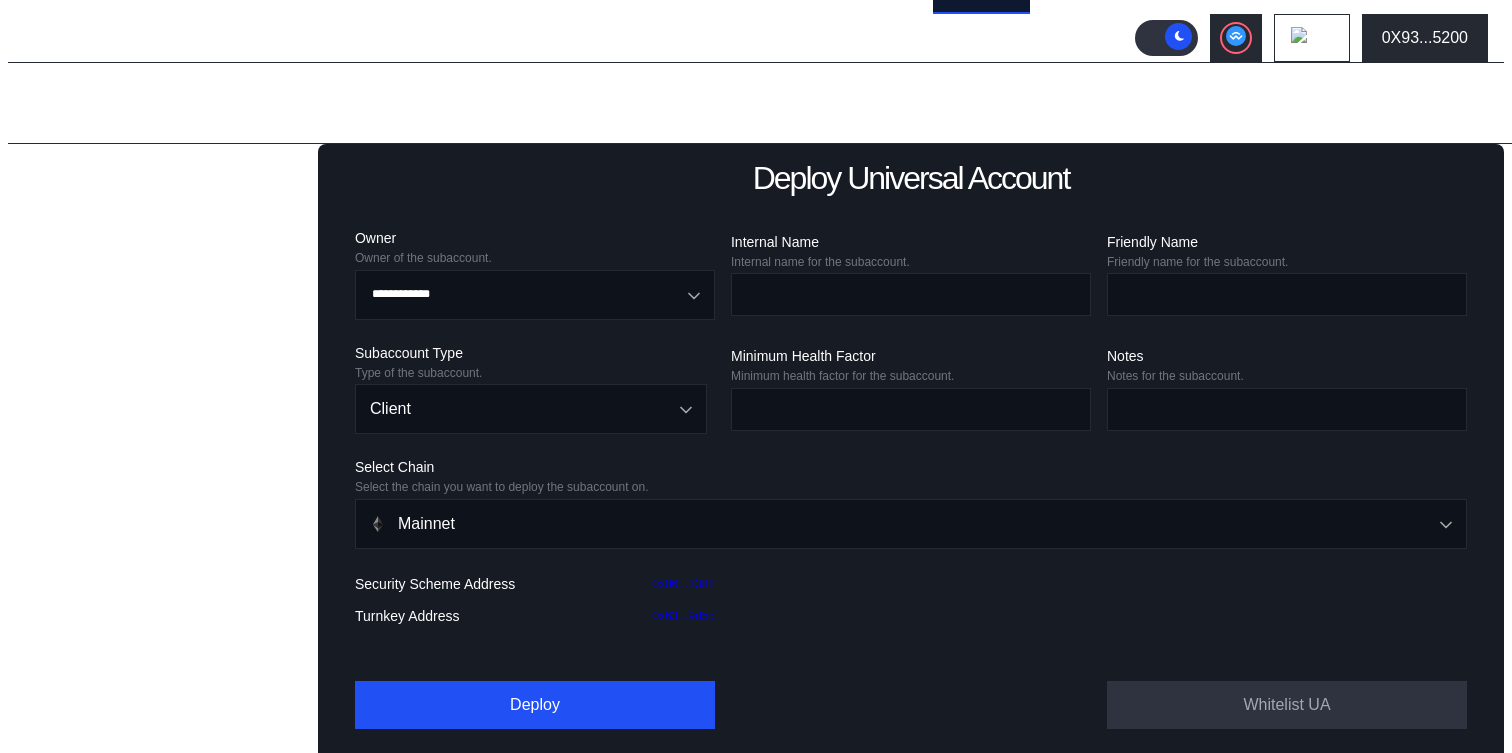 click on "Balance Collateral" at bounding box center (100, 517) 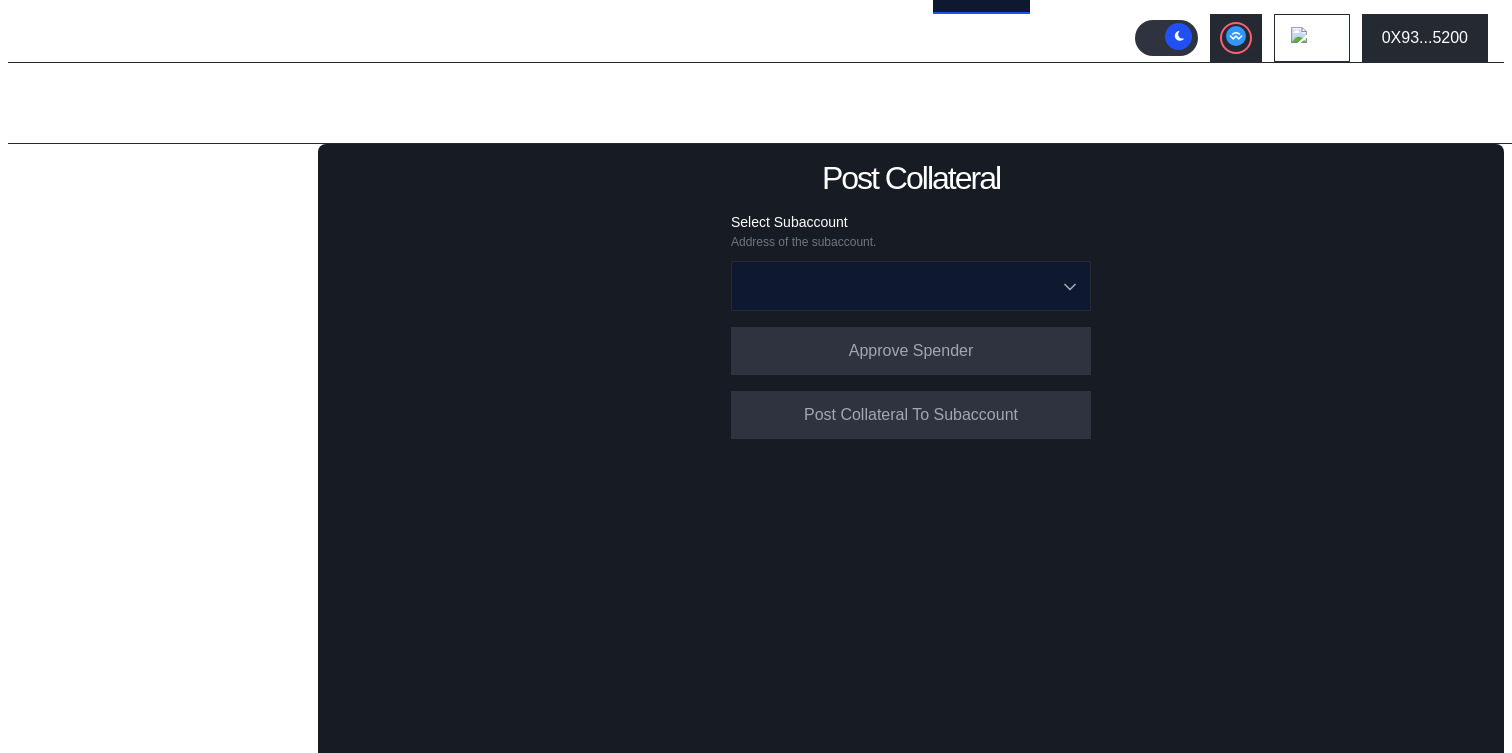 click at bounding box center (900, 286) 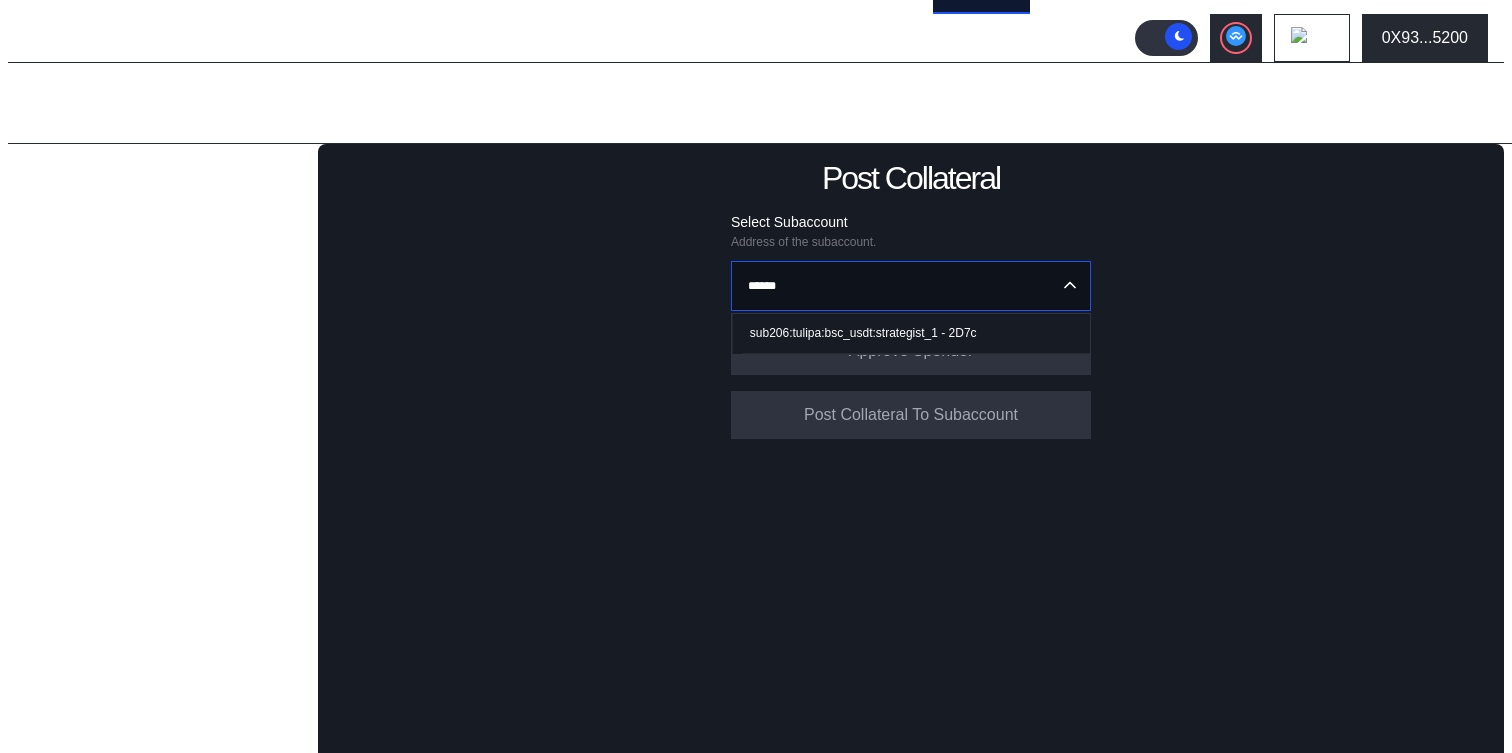 click on "sub206:tulipa:bsc_usdt:strategist_1 - 2D7c" at bounding box center [863, 333] 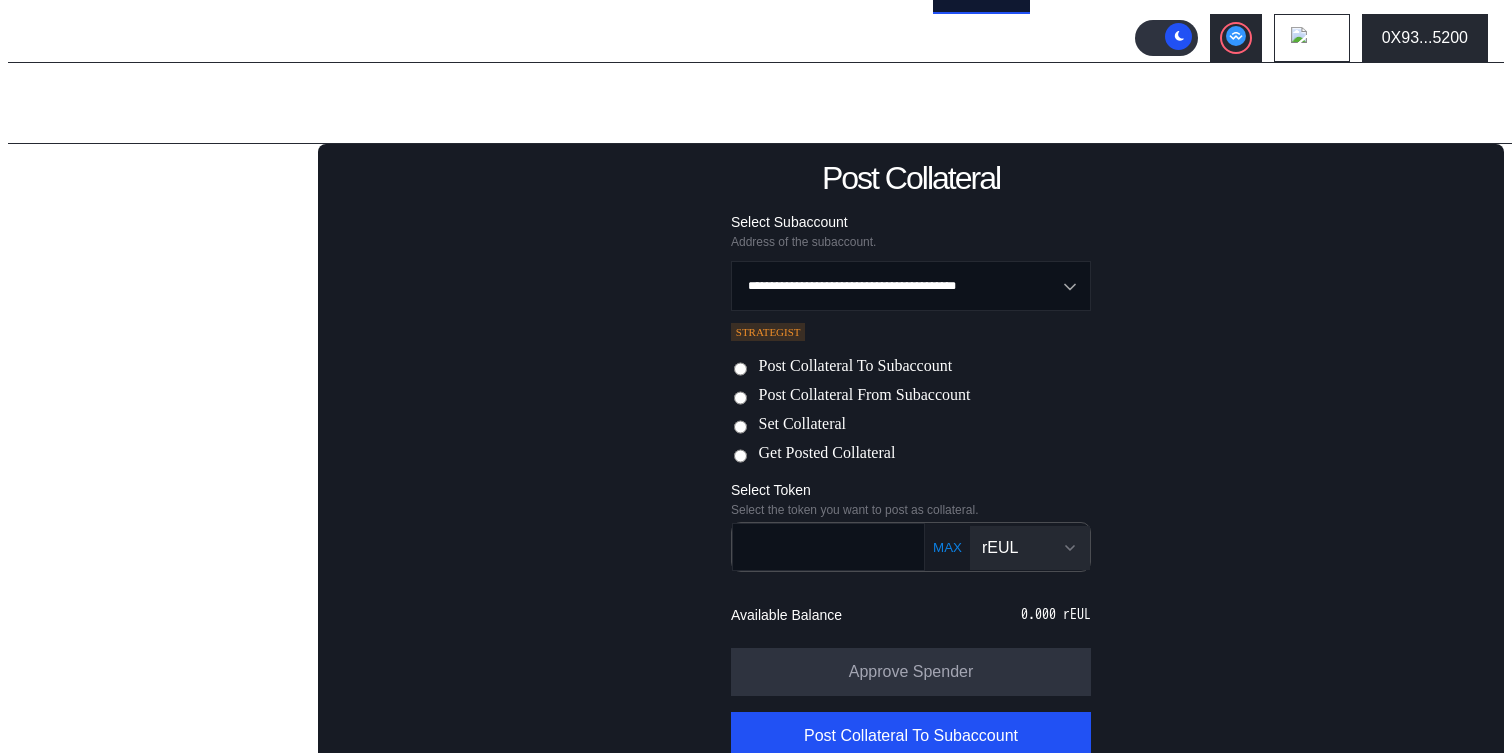 click on "Post Collateral From Subaccount" at bounding box center [864, 396] 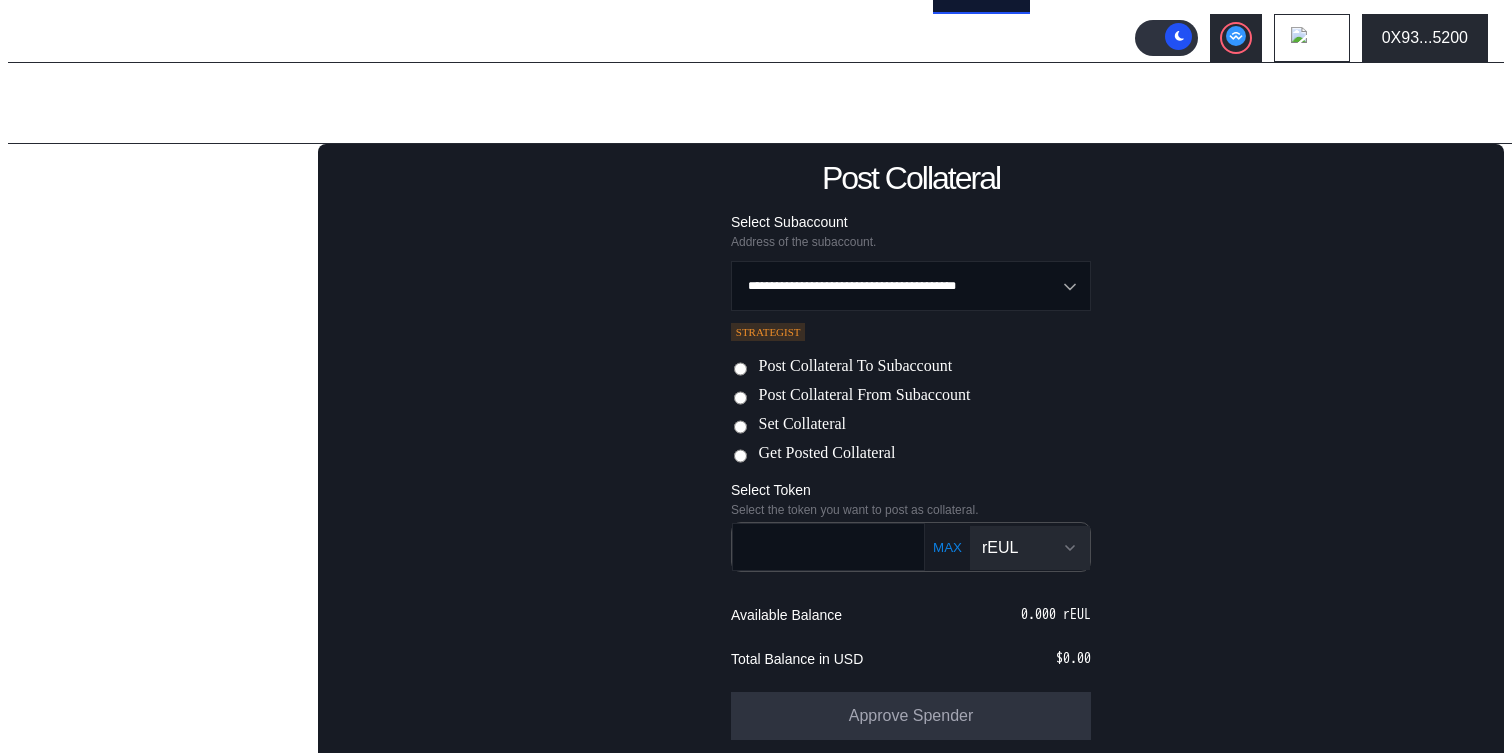 click on "rEUL" at bounding box center [1030, 548] 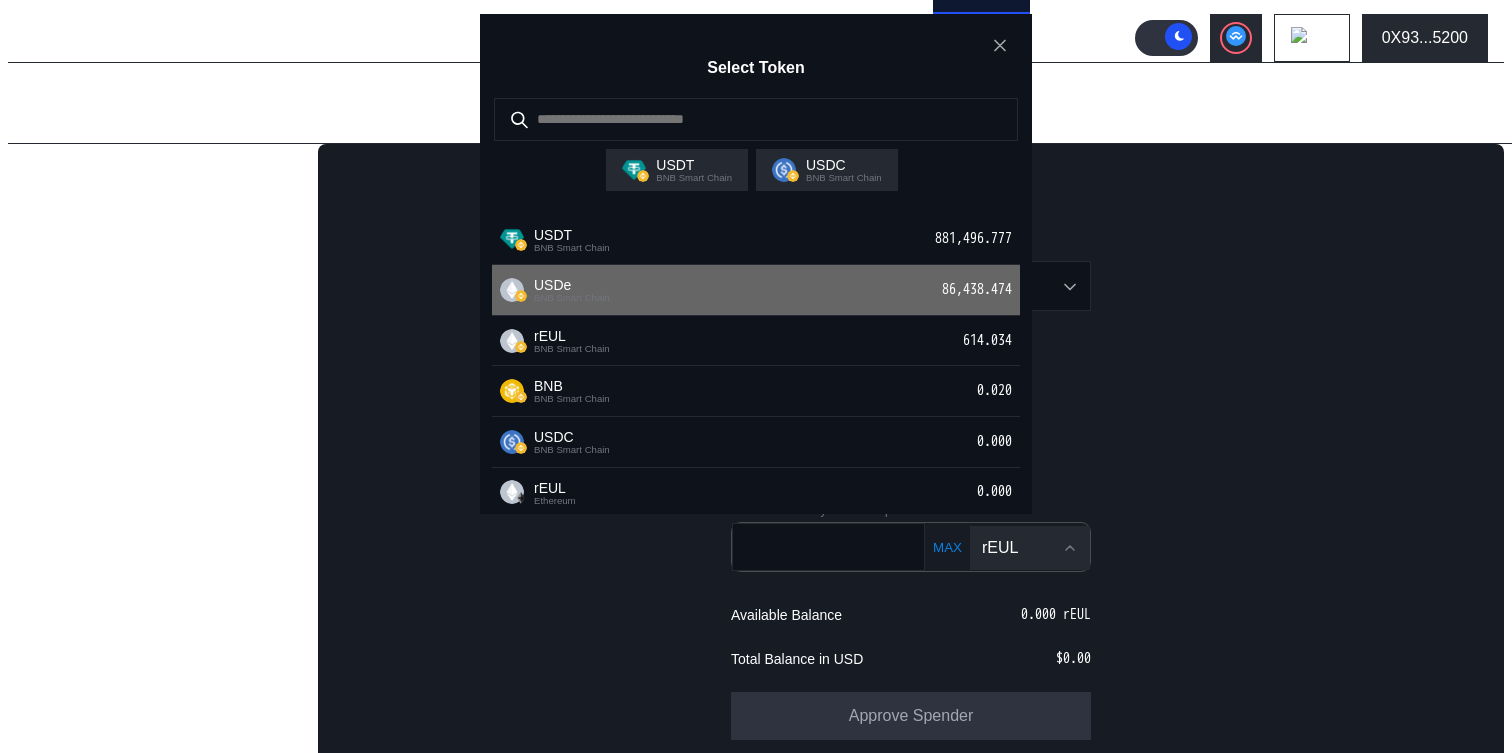 click on "USDe BNB Smart Chain 86,438.474" at bounding box center (756, 290) 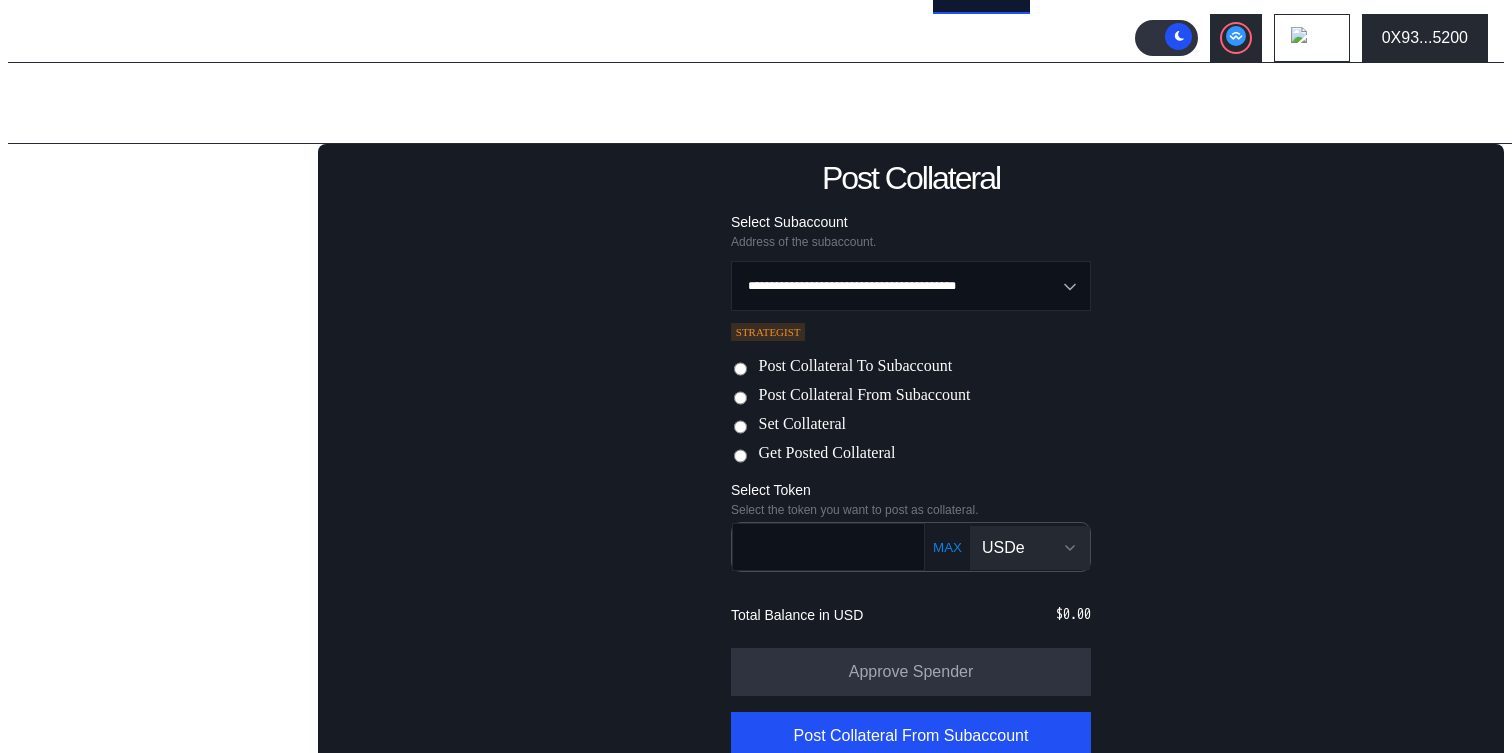 type 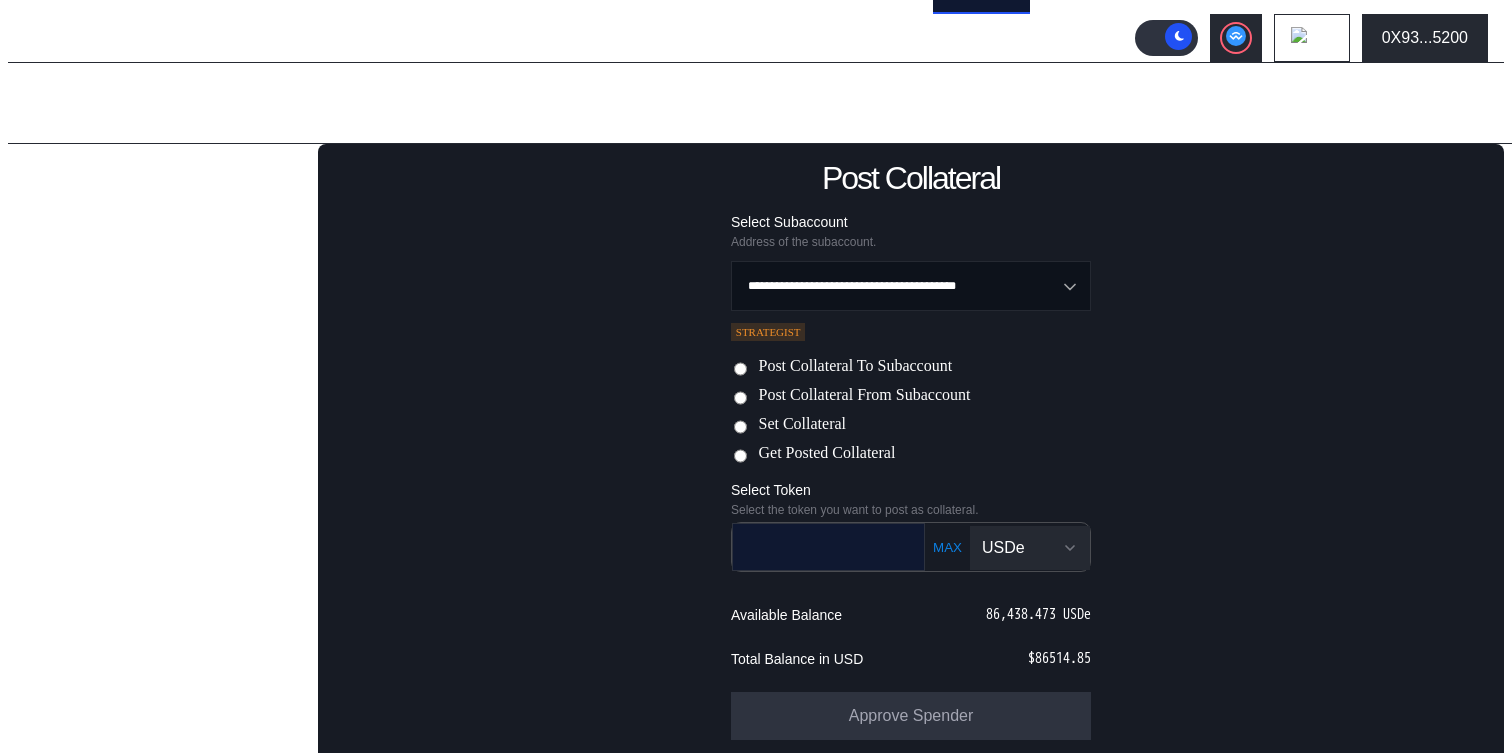 click at bounding box center [814, 546] 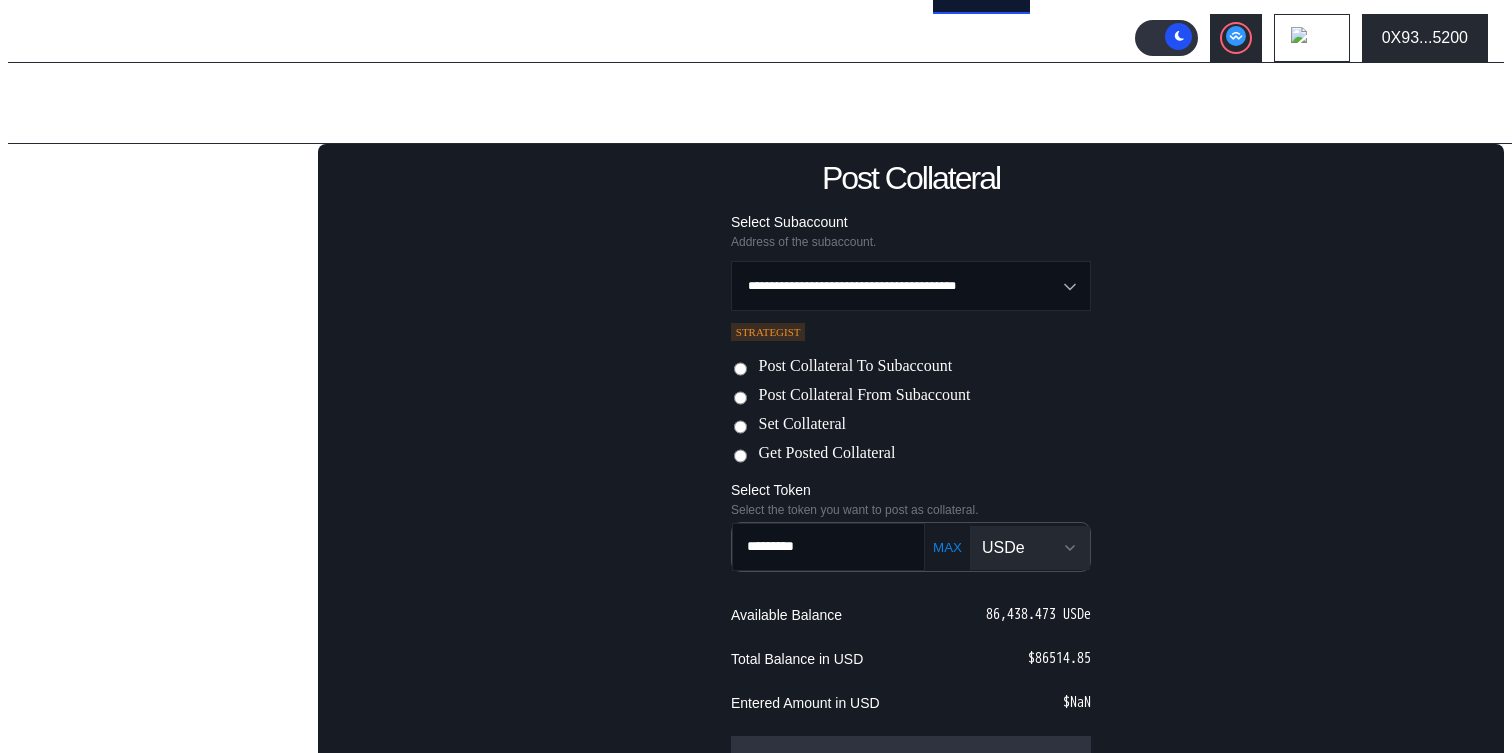 scroll, scrollTop: 239, scrollLeft: 0, axis: vertical 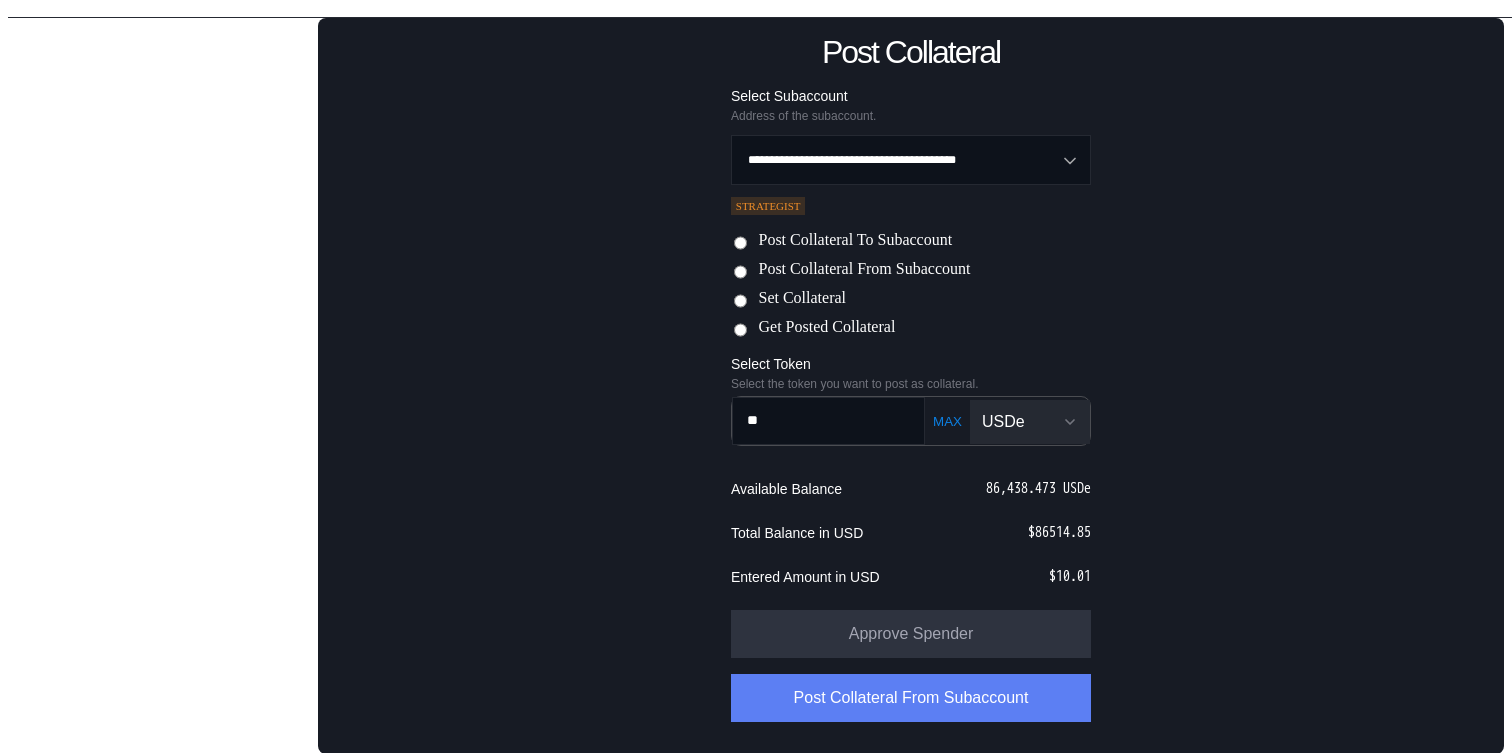 type on "**" 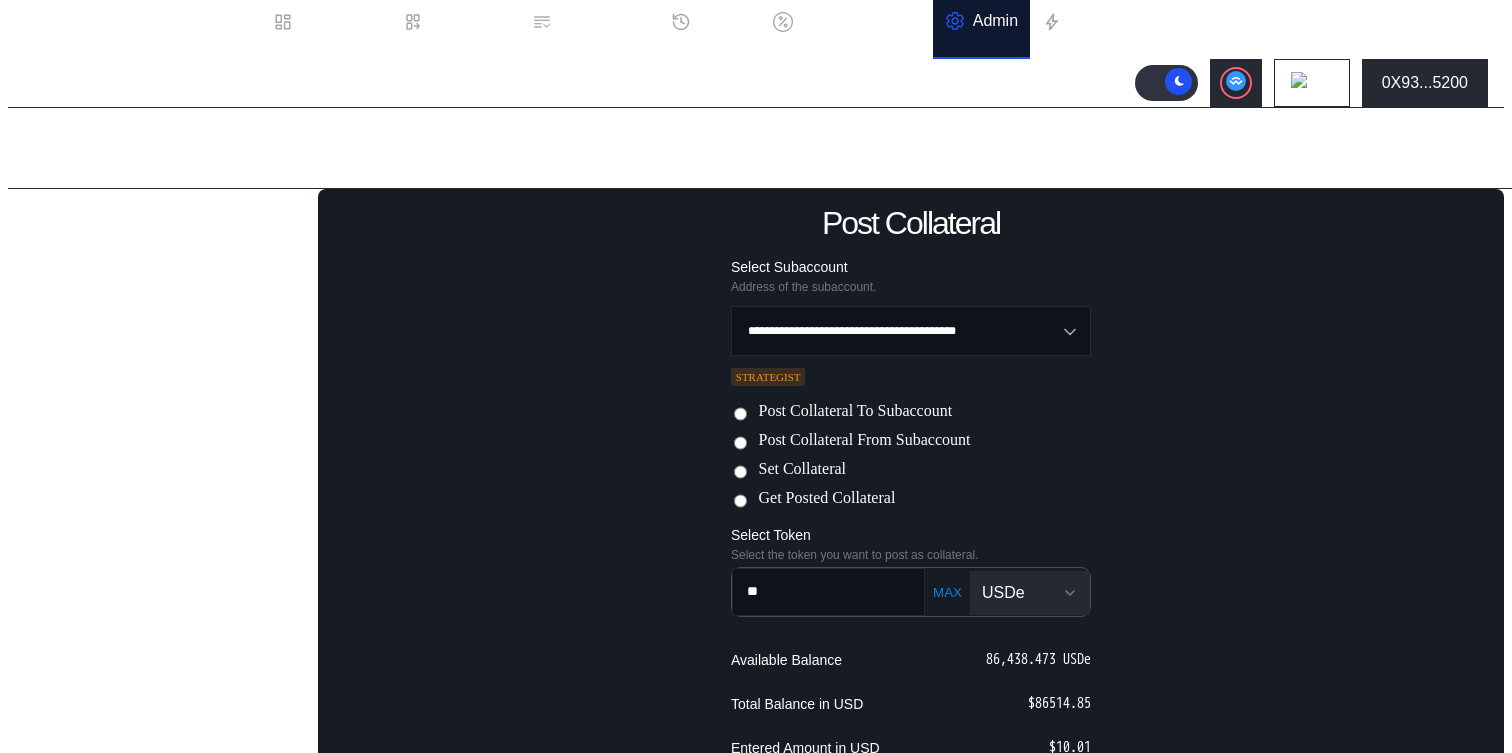 scroll, scrollTop: 73, scrollLeft: 0, axis: vertical 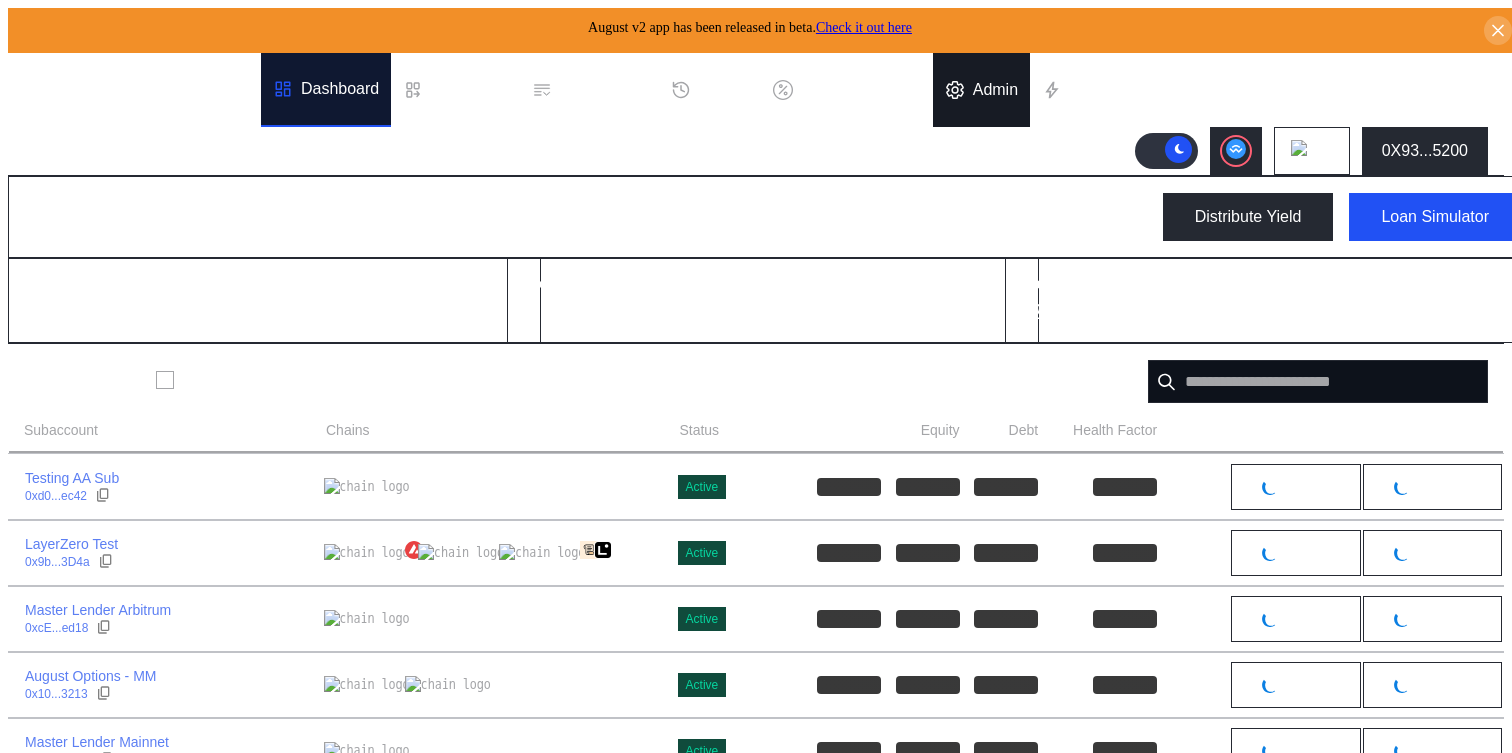 click on "Admin" at bounding box center [995, 90] 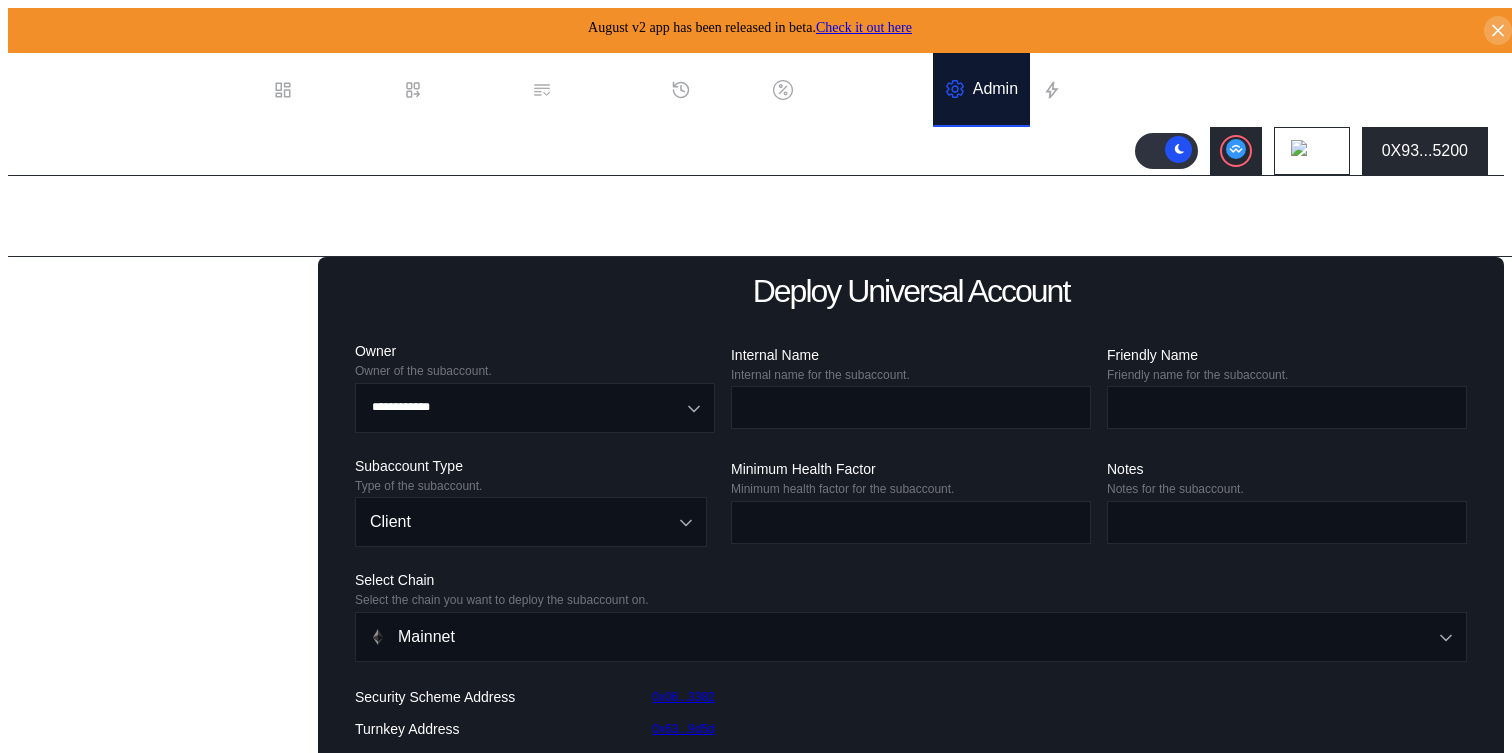 click on "Balance Collateral" at bounding box center [170, 630] 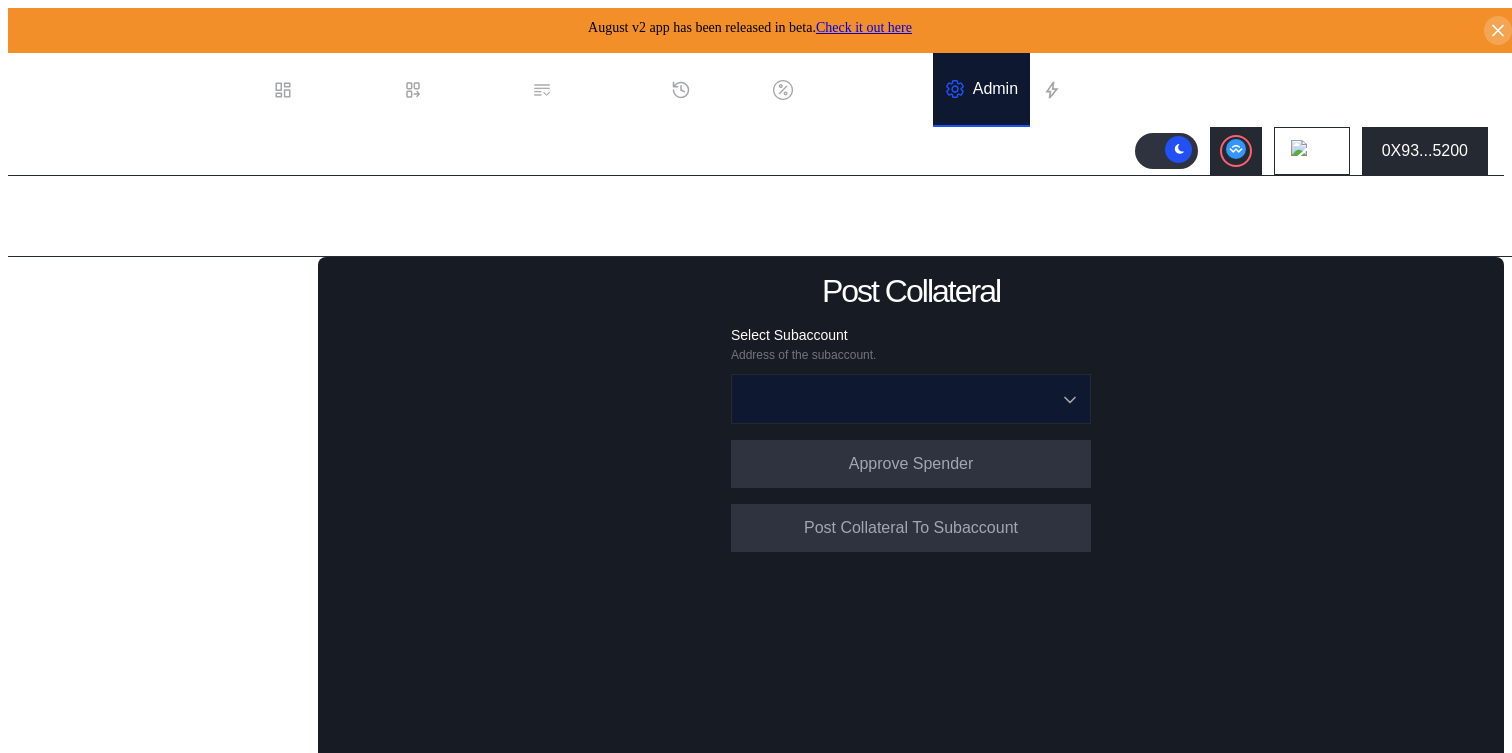 click at bounding box center [900, 399] 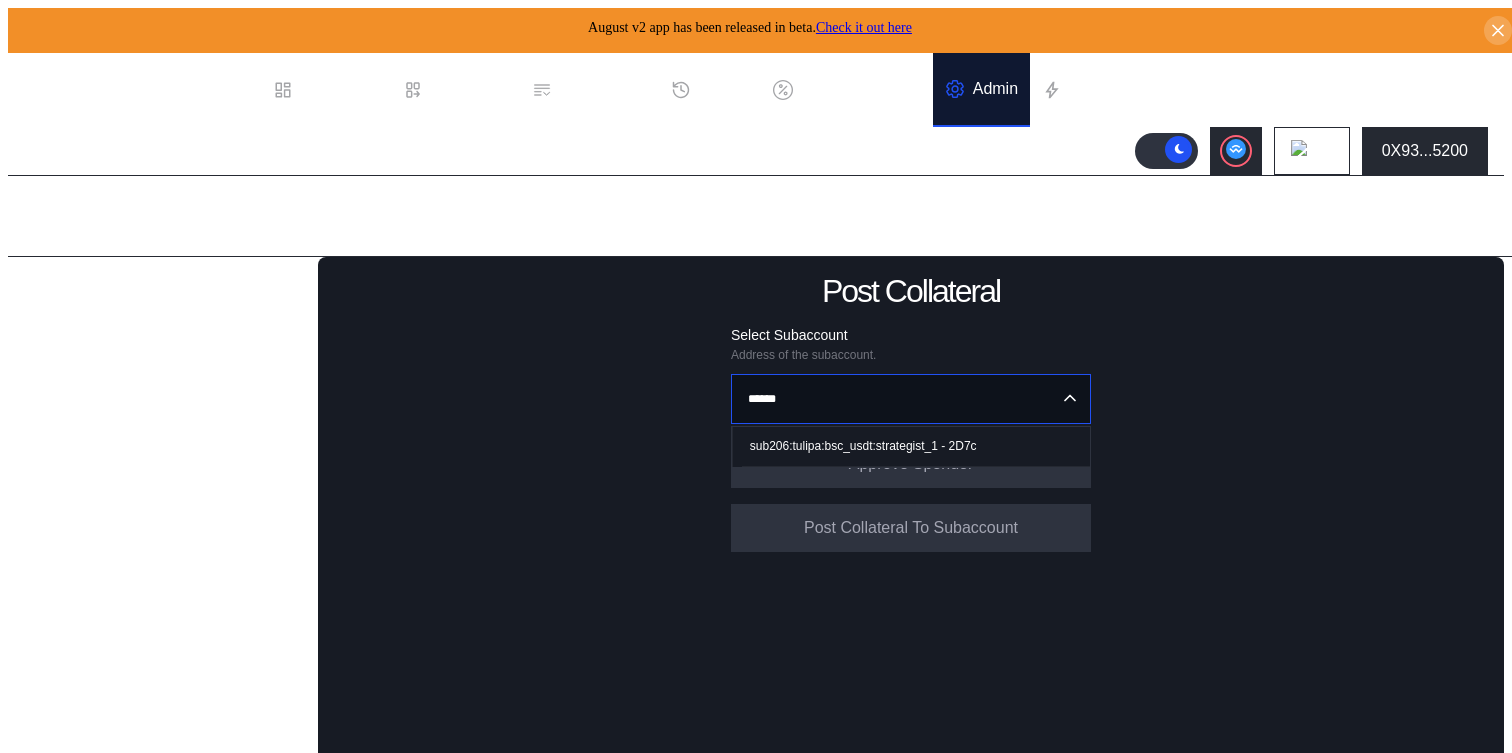 click on "sub206:tulipa:bsc_usdt:strategist_1 - 2D7c" at bounding box center (863, 446) 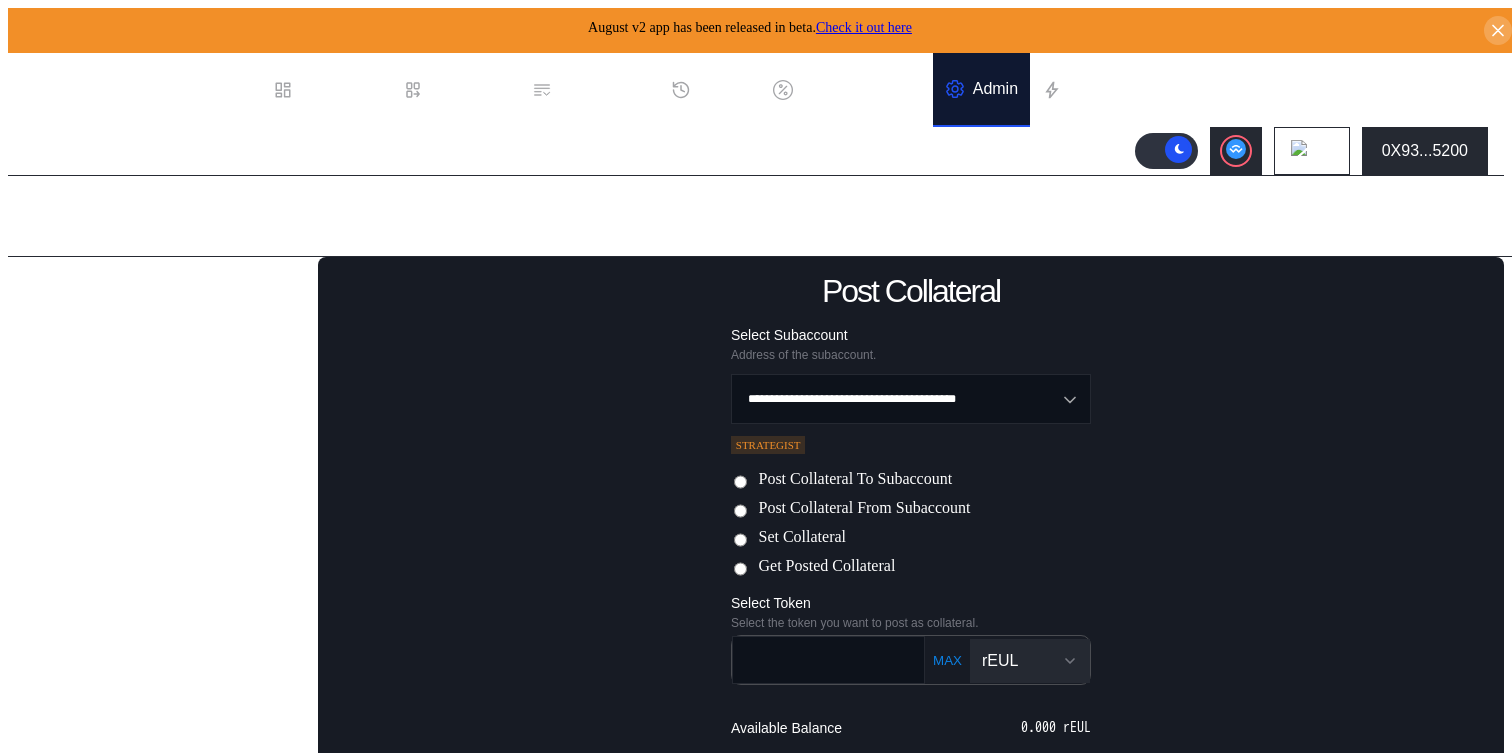 click on "Post Collateral From Subaccount" at bounding box center (864, 509) 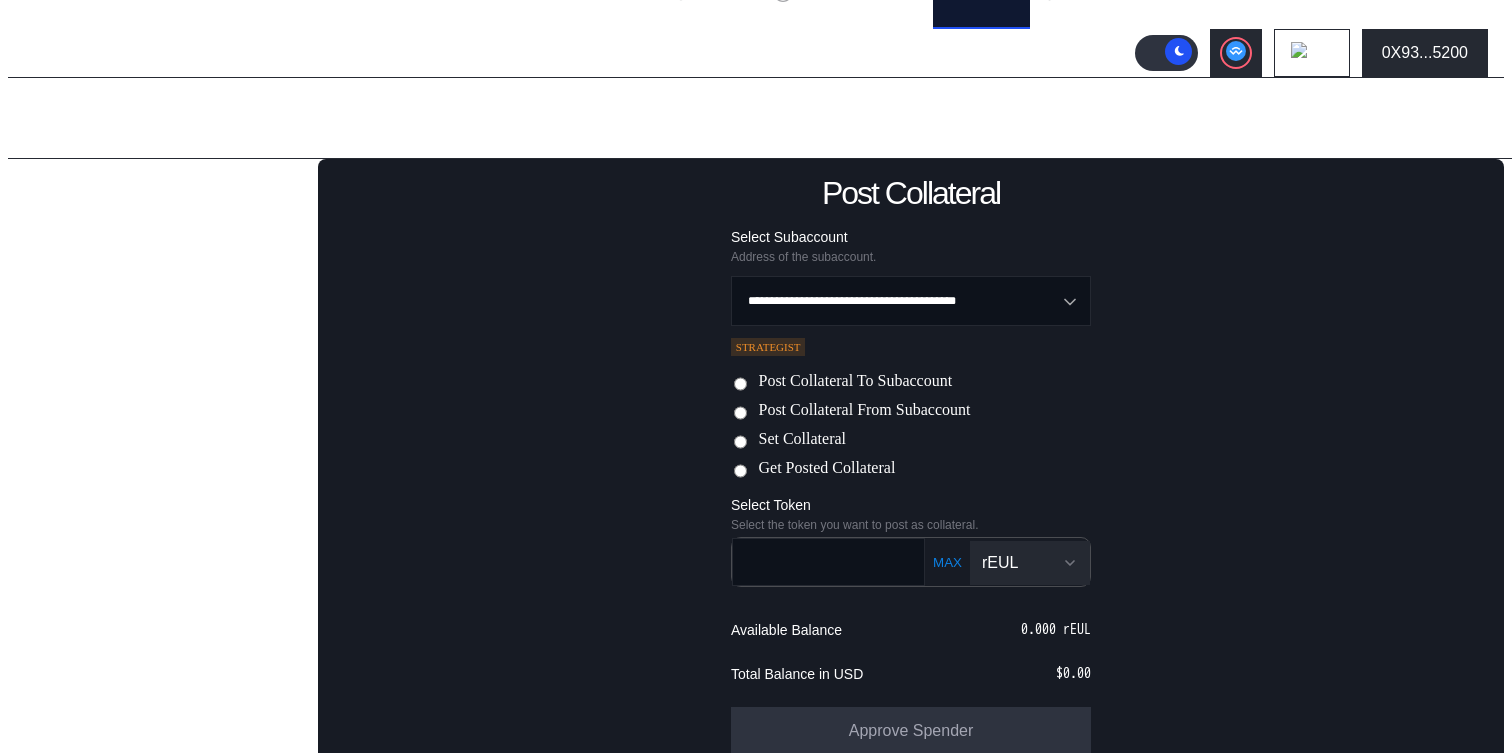 scroll, scrollTop: 99, scrollLeft: 0, axis: vertical 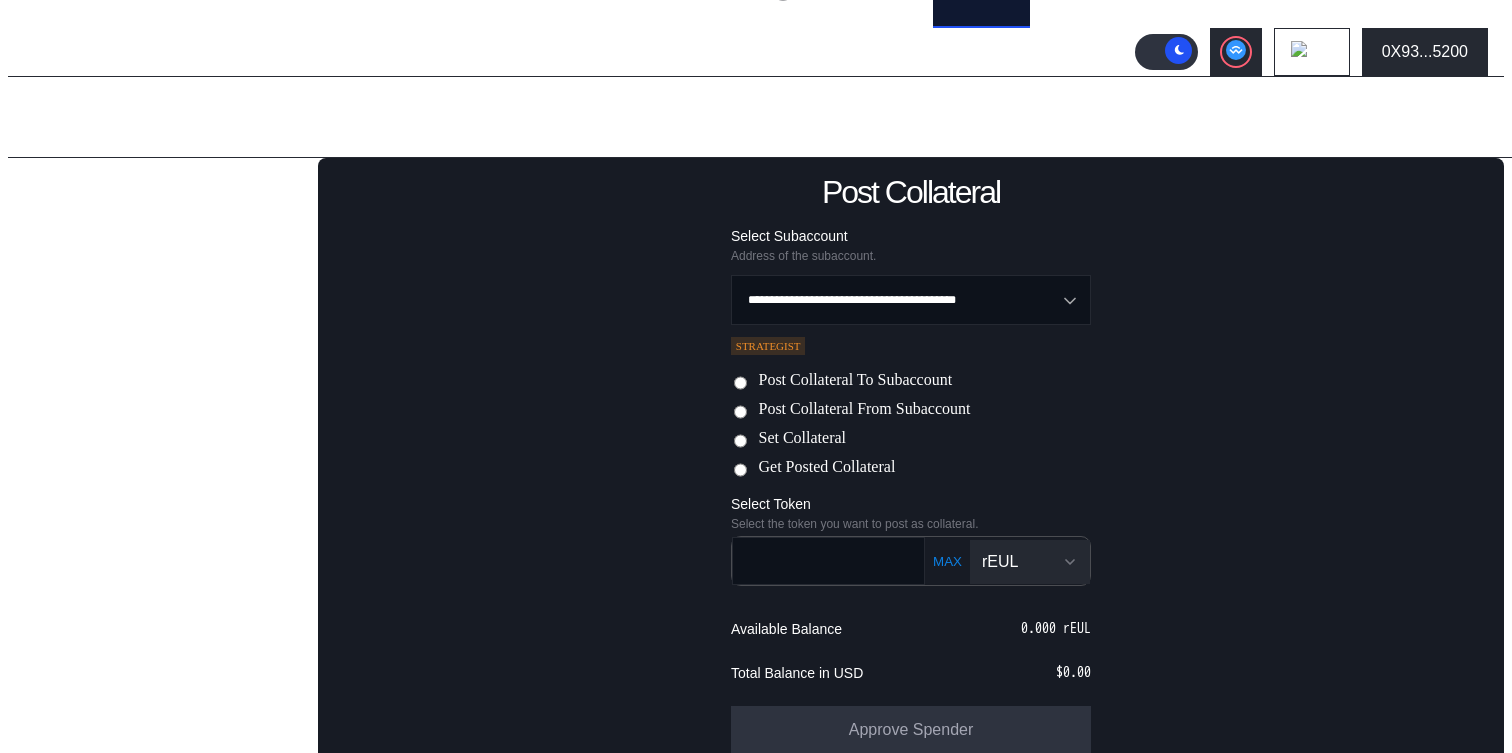 click on "rEUL" at bounding box center [1000, 562] 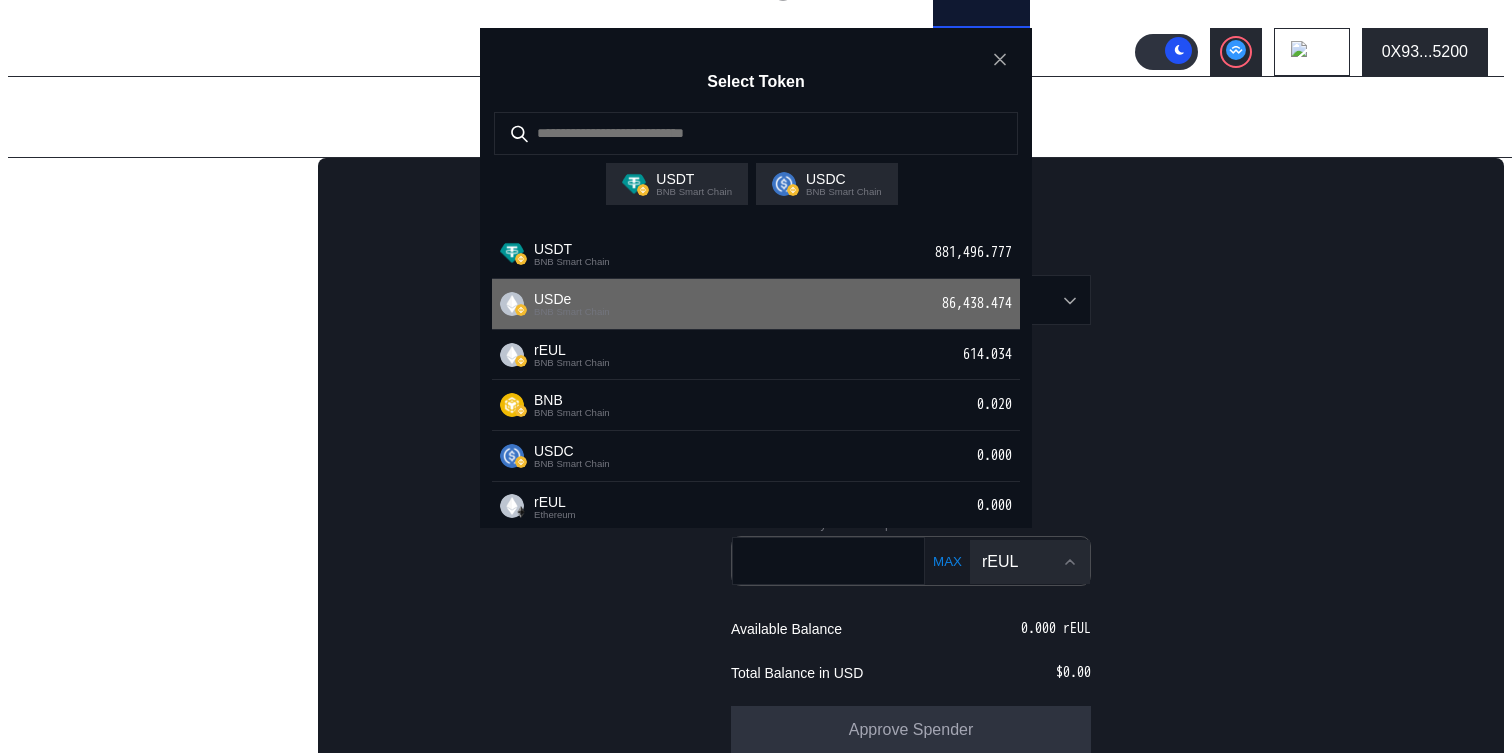 click on "USDe BNB Smart Chain 86,438.474" at bounding box center [756, 304] 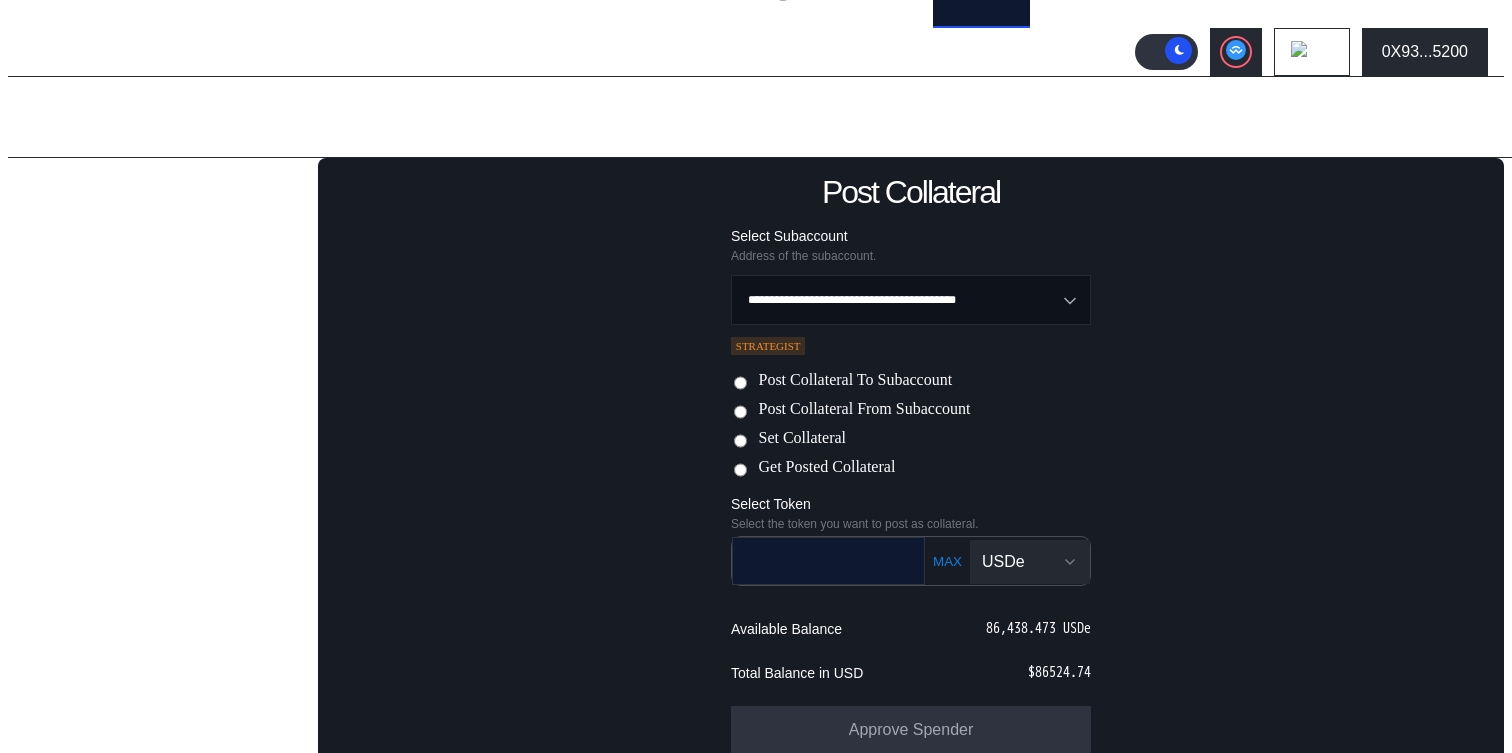 click at bounding box center [814, 560] 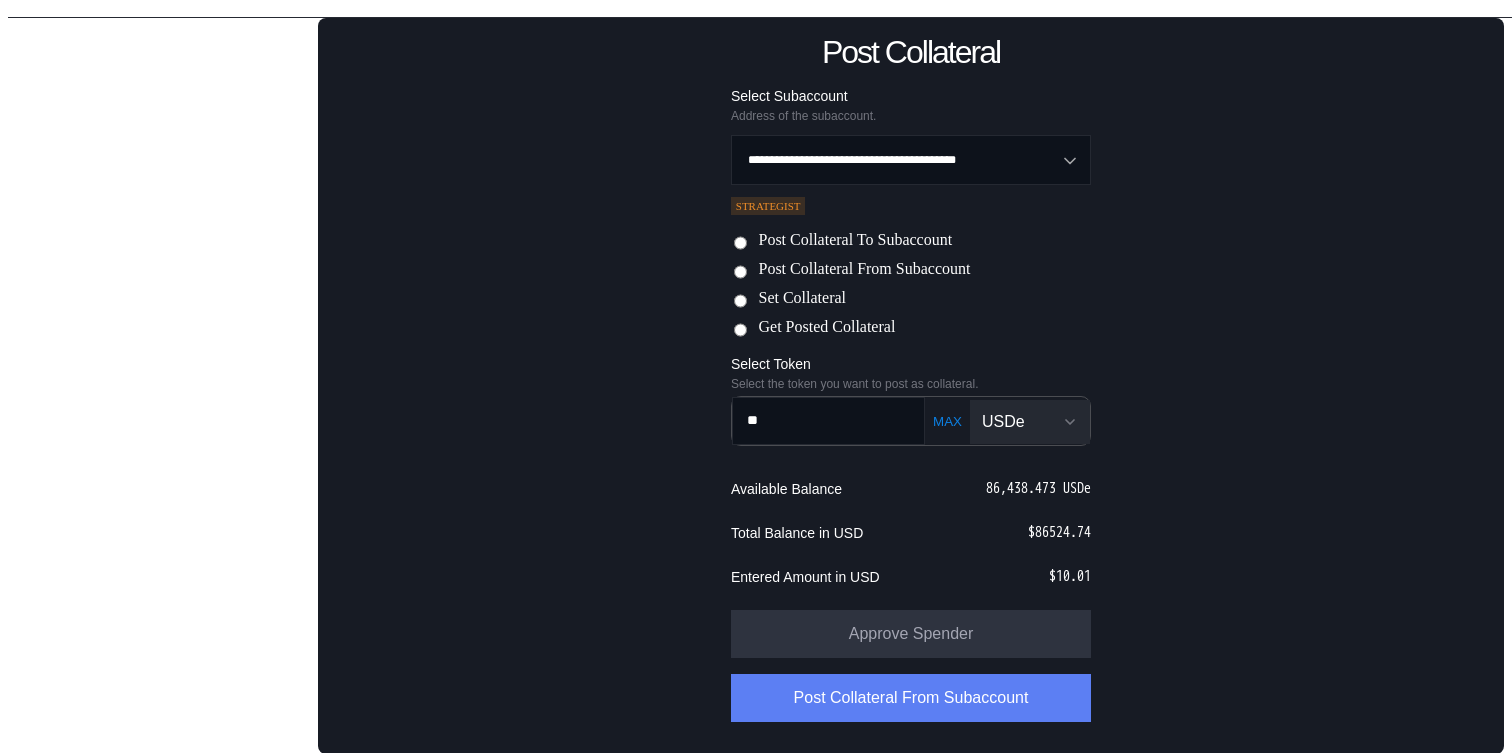 type on "**" 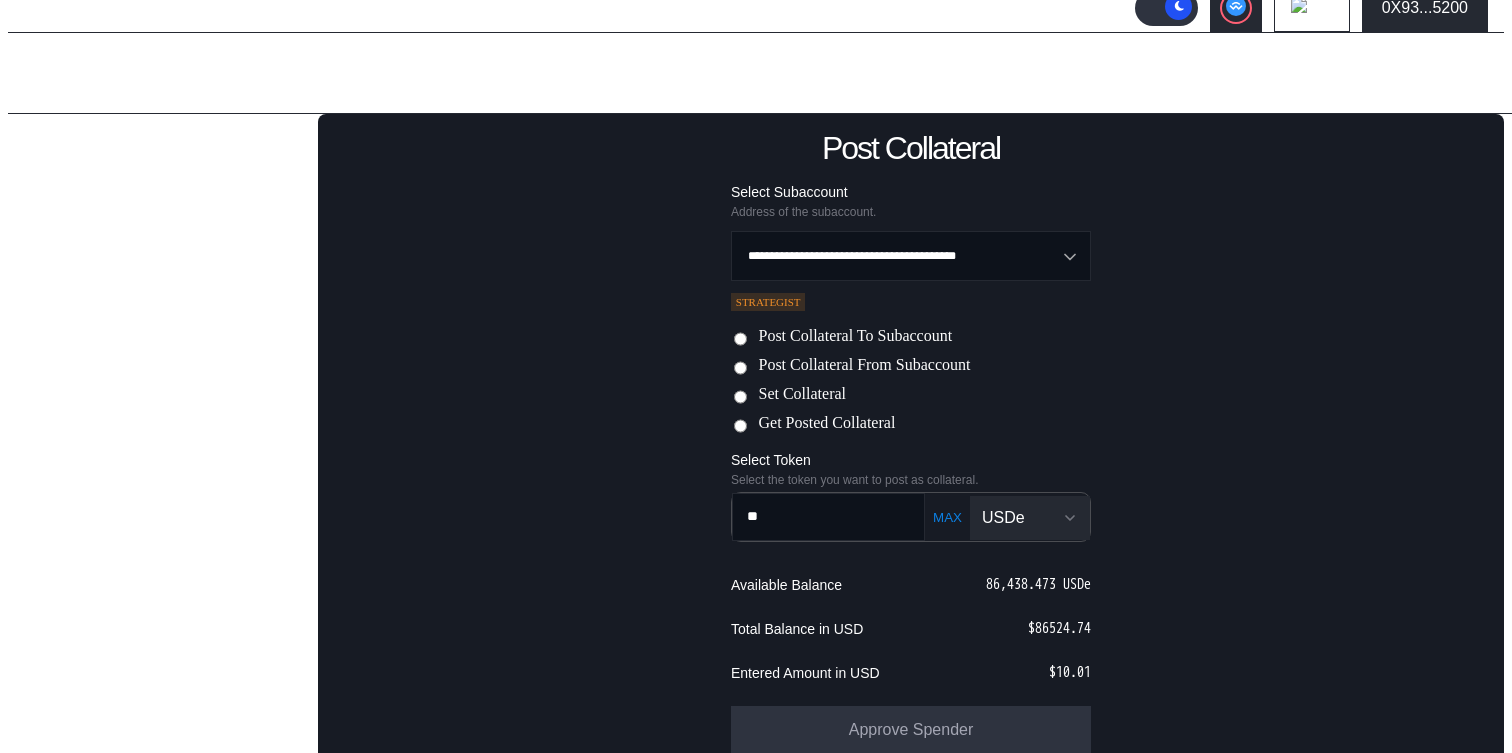 scroll, scrollTop: 239, scrollLeft: 0, axis: vertical 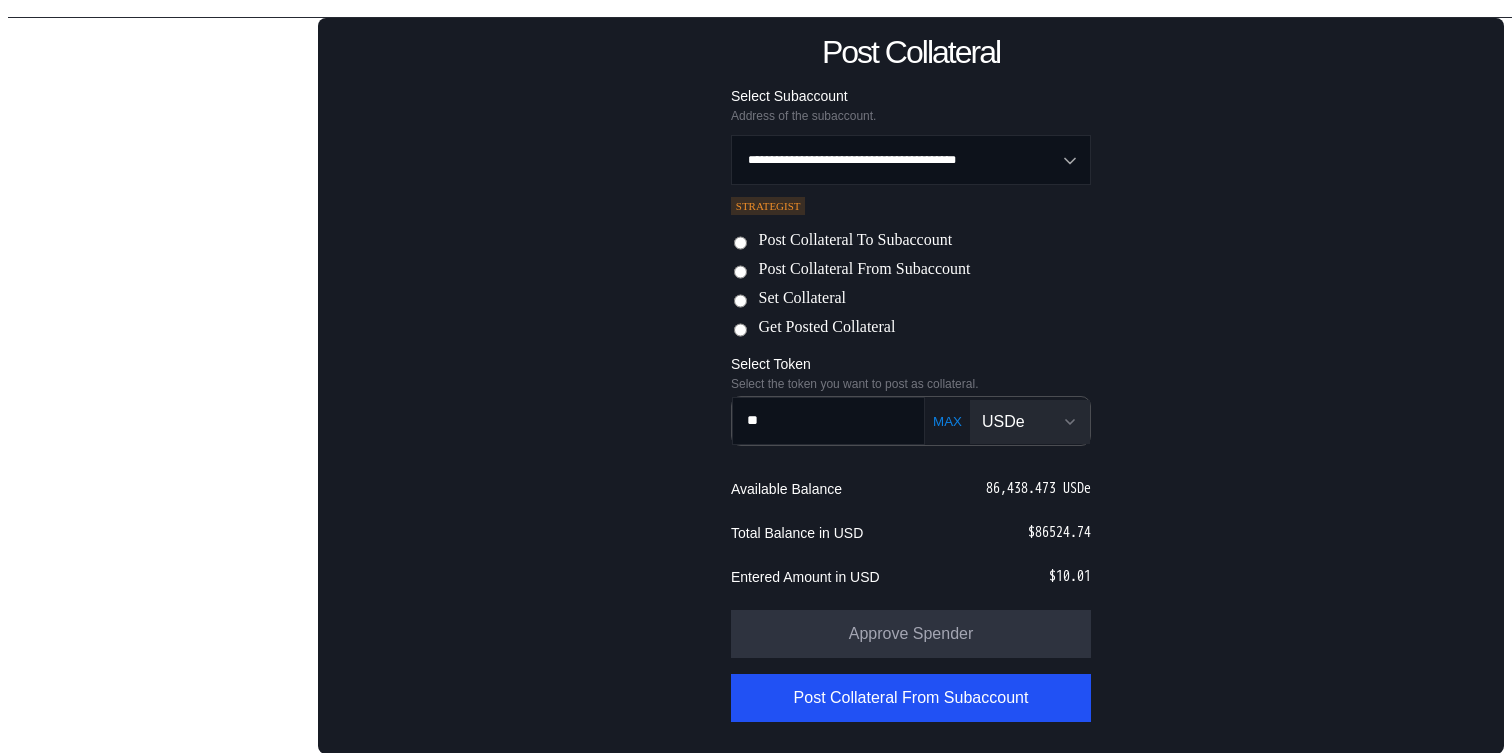 click on "USDe" at bounding box center (1030, 422) 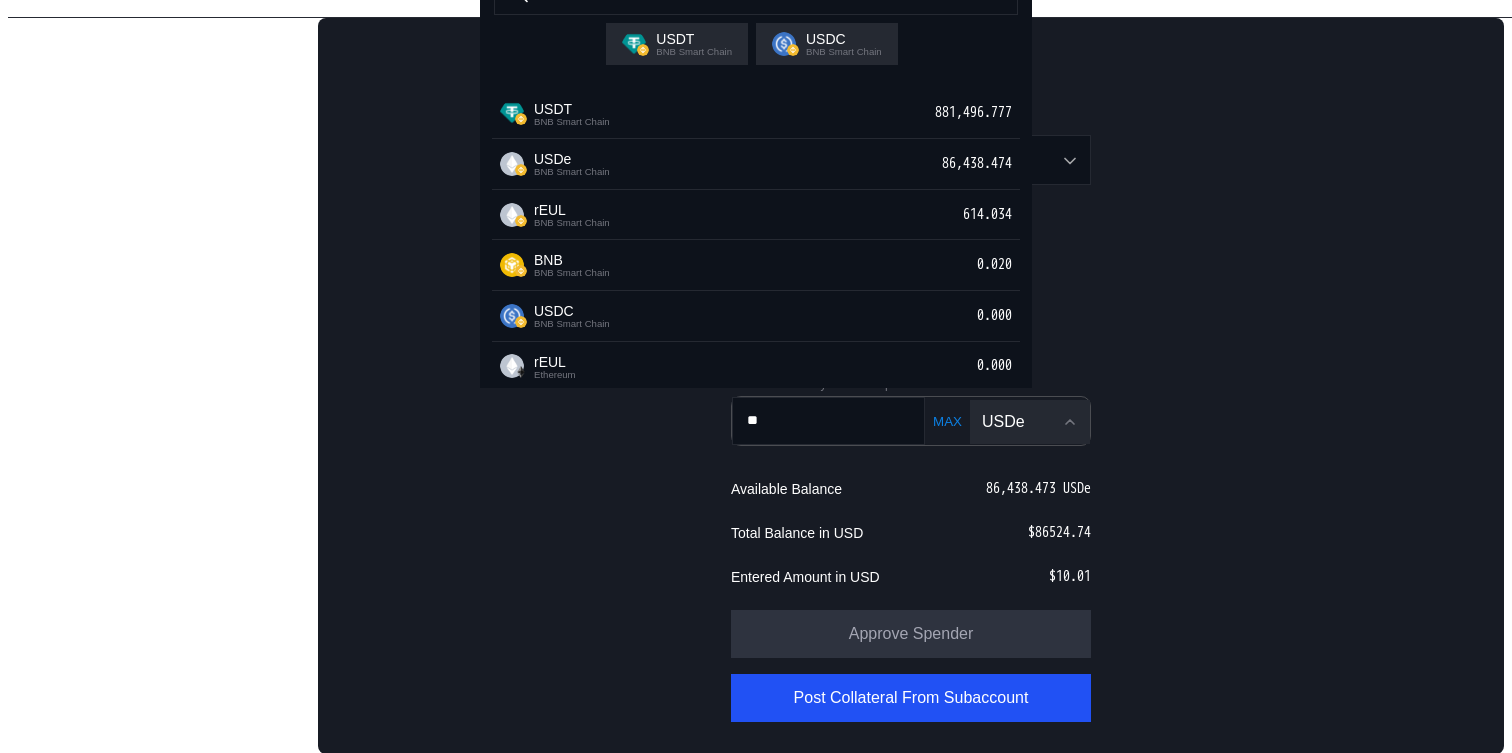 click on "Select Token USDT BNB Smart Chain USDC BNB Smart Chain USDT BNB Smart Chain 881,496.777 USDe BNB Smart Chain 86,438.474 rEUL BNB Smart Chain 614.034 BNB BNB Smart Chain 0.020 USDC BNB Smart Chain 0.000 rEUL Ethereum 0.000 WBNB BNB Smart Chain 0.000 USD1 BNB Smart Chain 0.000 sUSDe BNB Smart Chain 0.000 USR BNB Smart Chain 0.000 rEUL Base 0.000" at bounding box center [756, 754] 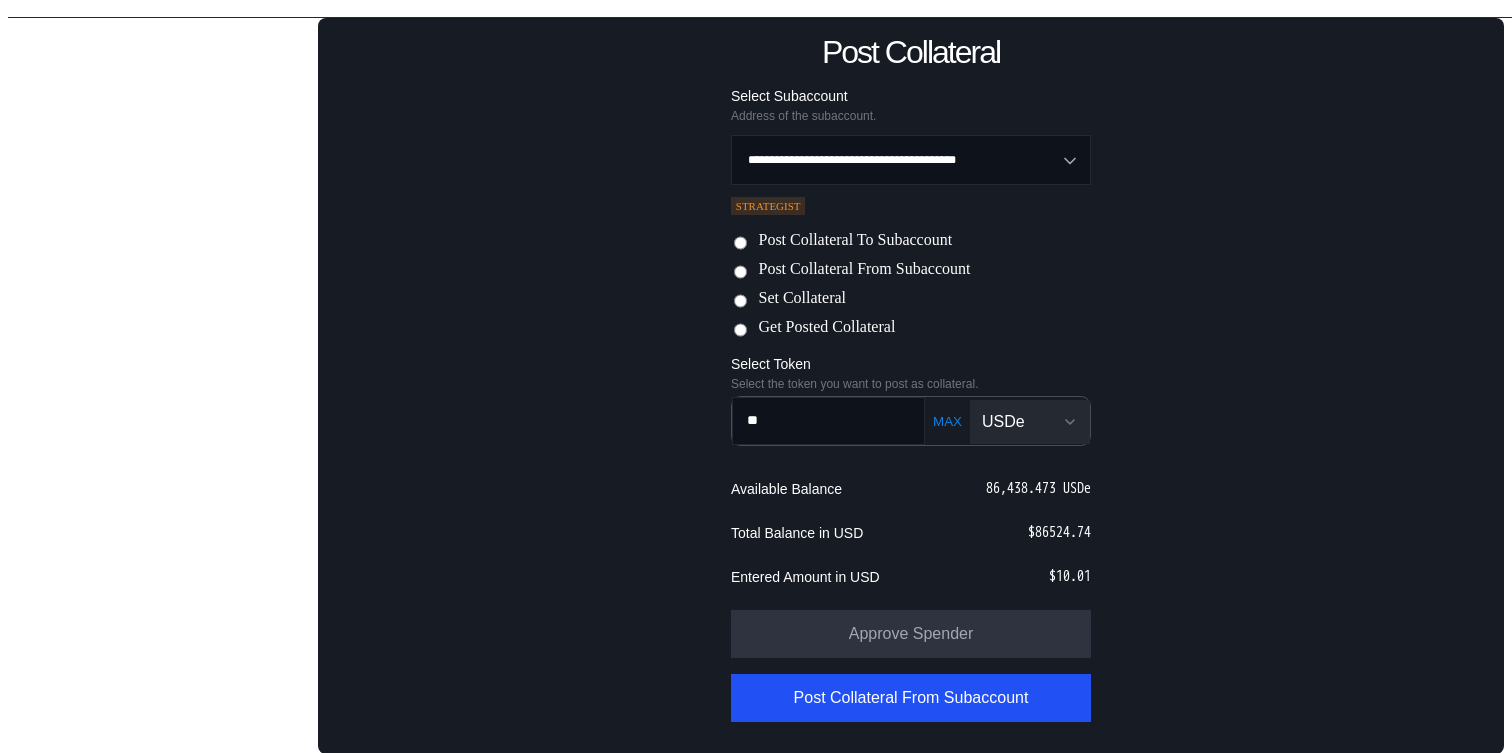 scroll, scrollTop: 0, scrollLeft: 0, axis: both 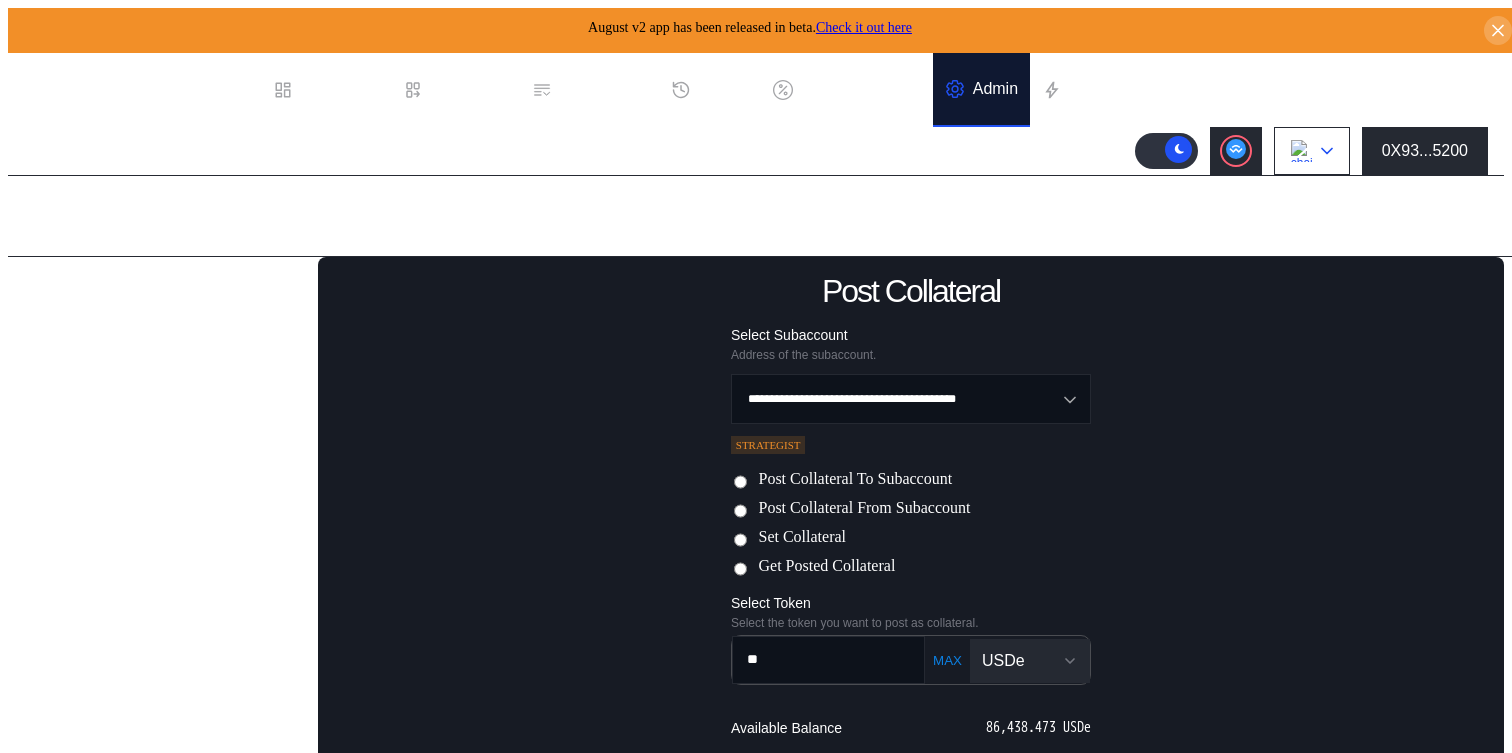 click on ".cls-1 {
fill: #fff;
stroke-width: 0px;
}
Dashboard Loan Book Permissions History Discount Factors Admin Automations Avalanche Ethereum Arbitrum One Polygon Base BNB Smart Chain Scroll Linea OP Mainnet Zircuit Swellchain Hemi Sonic Mainnet Berachain HyperEVM Unichain 0X93...5200" at bounding box center (756, 114) 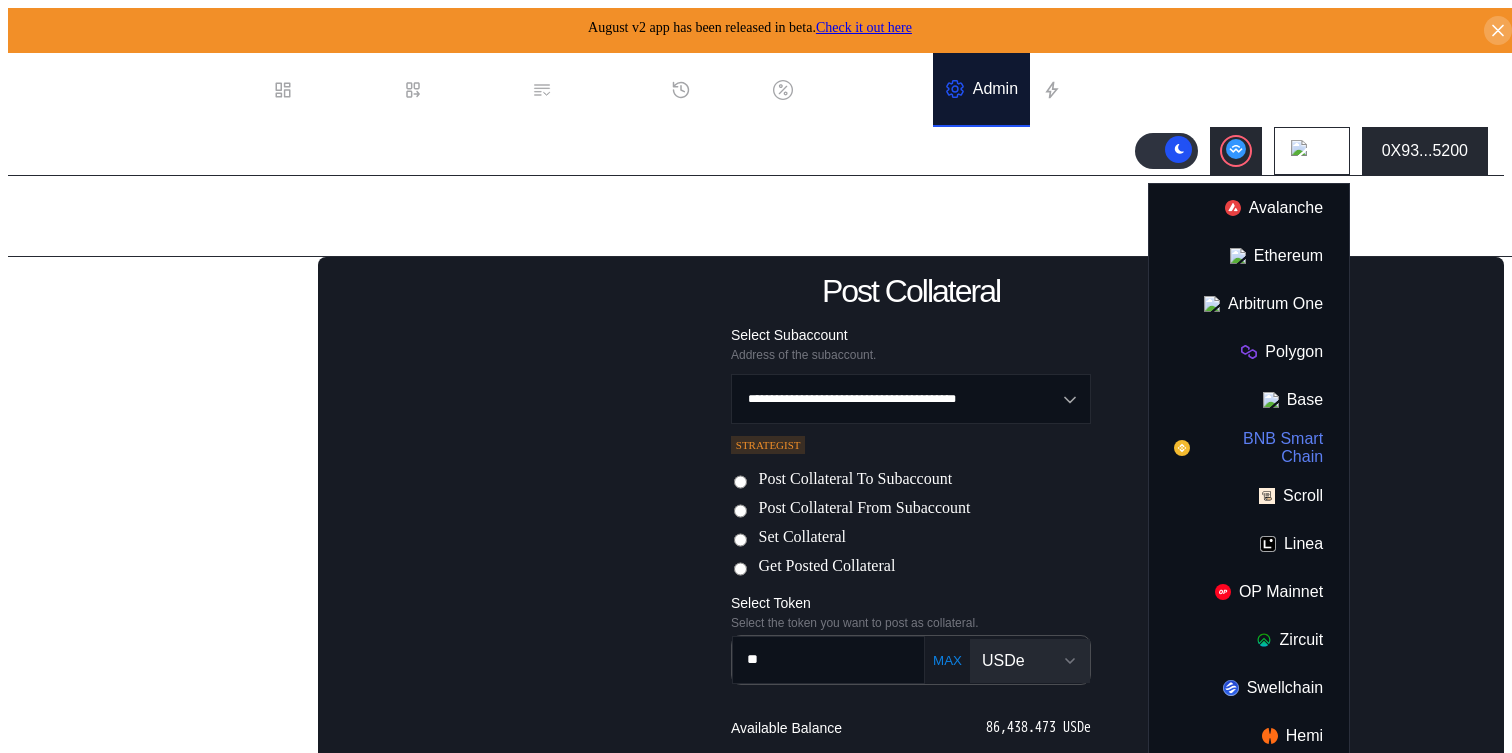 click on "BNB Smart Chain" at bounding box center [1249, 448] 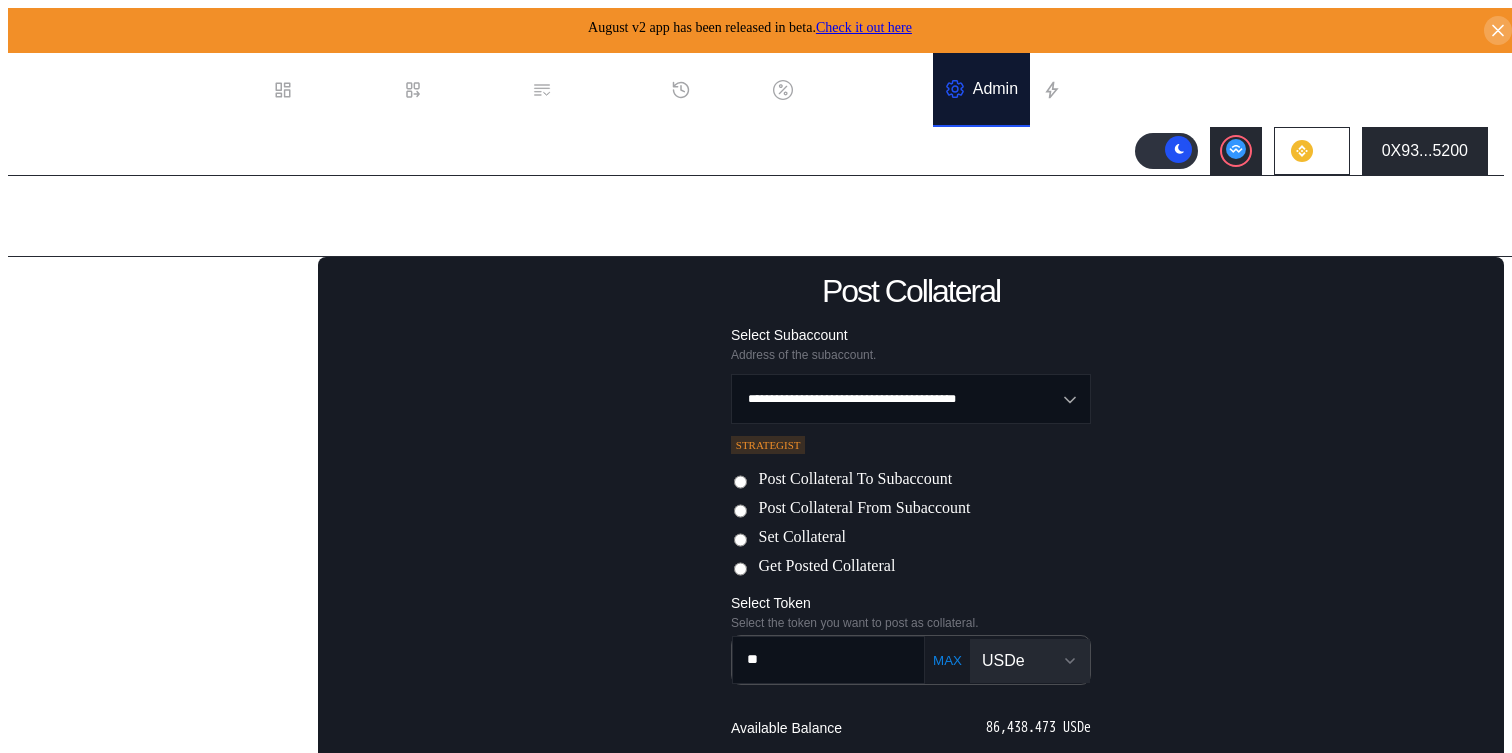 type 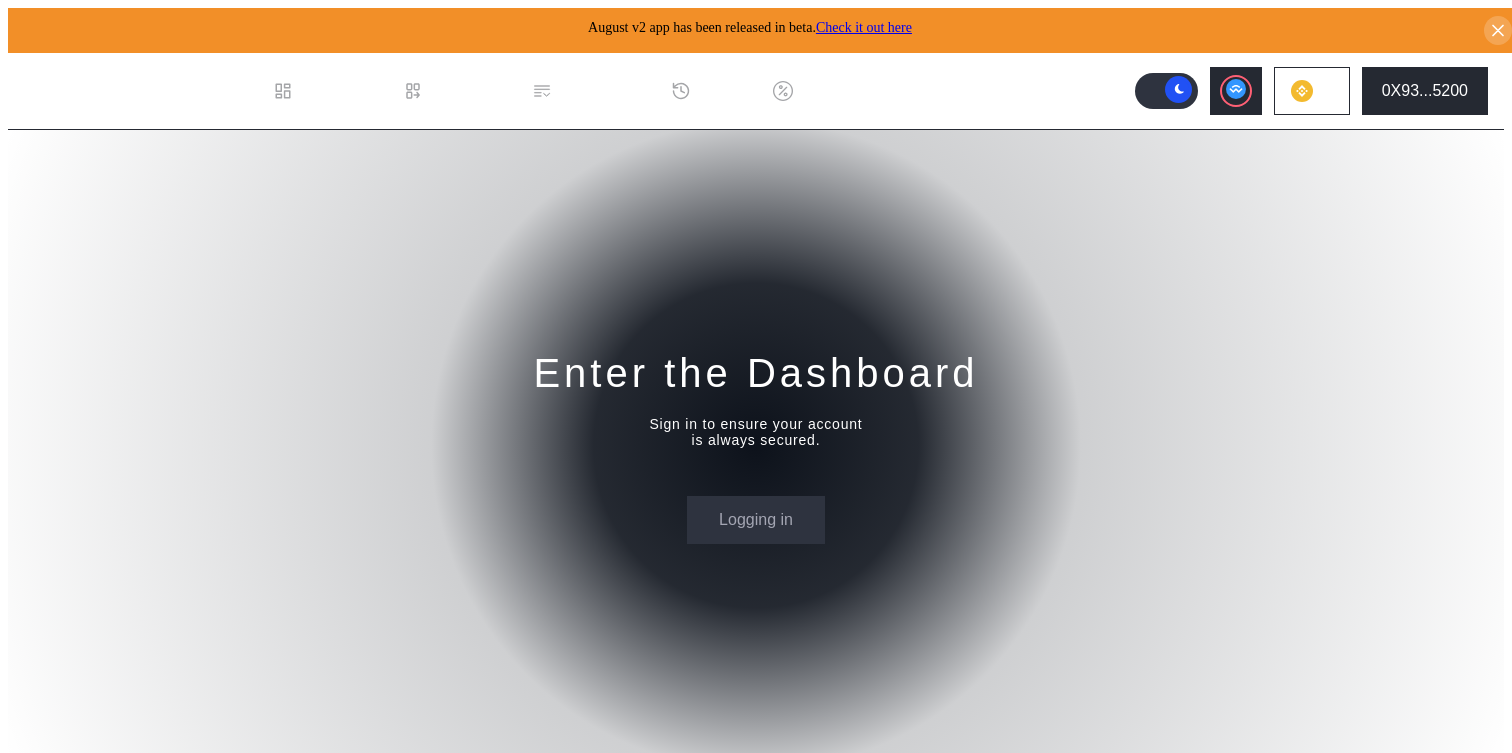 scroll, scrollTop: 0, scrollLeft: 0, axis: both 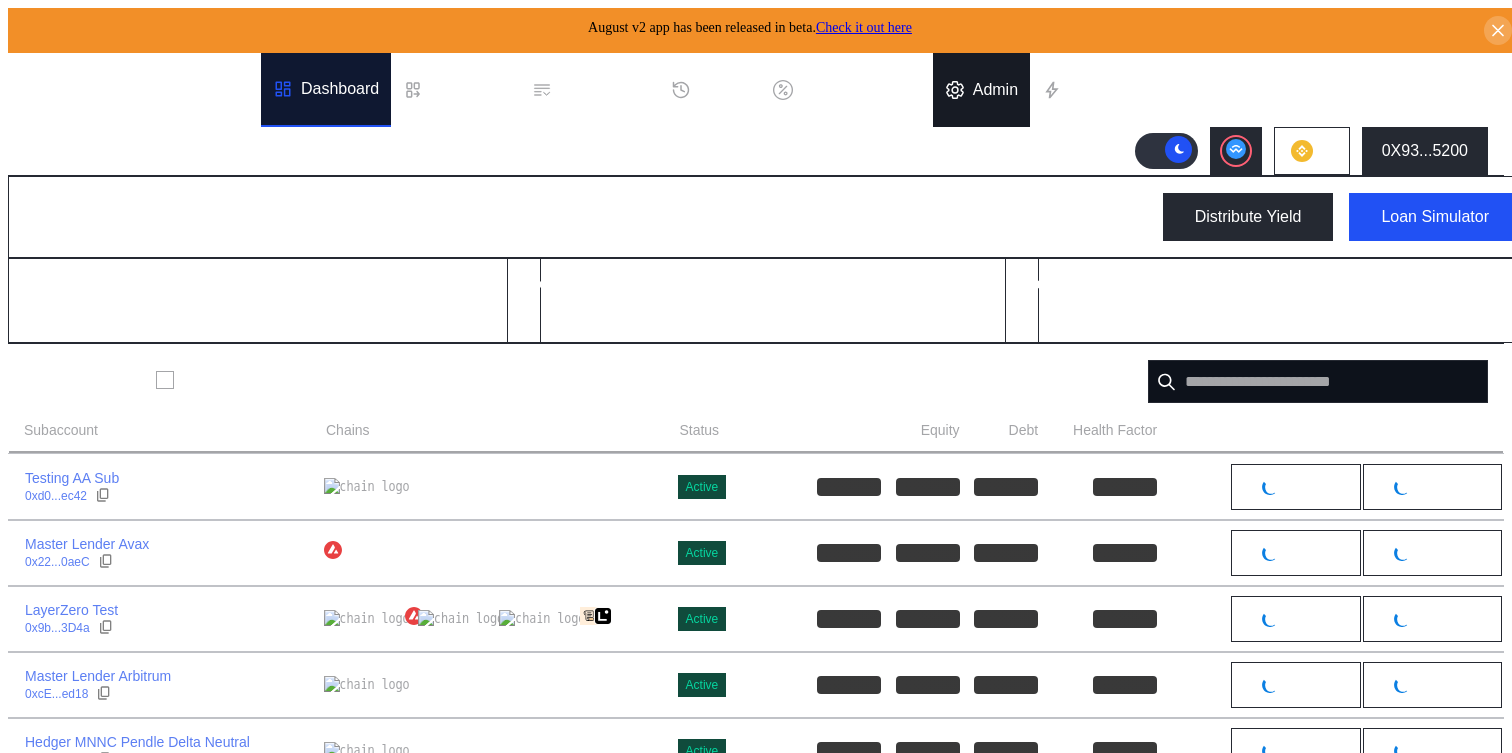 click on "Admin" at bounding box center (995, 90) 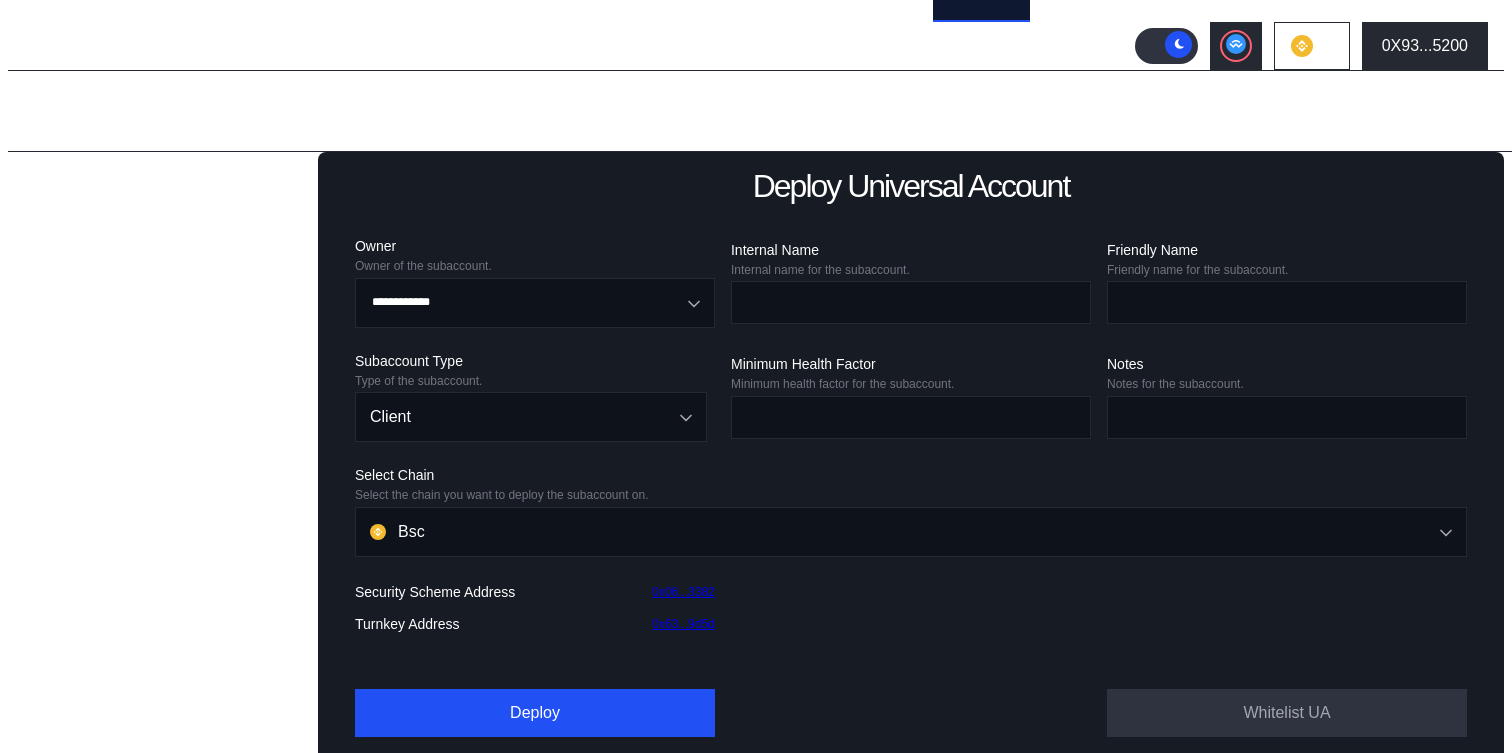 scroll, scrollTop: 127, scrollLeft: 0, axis: vertical 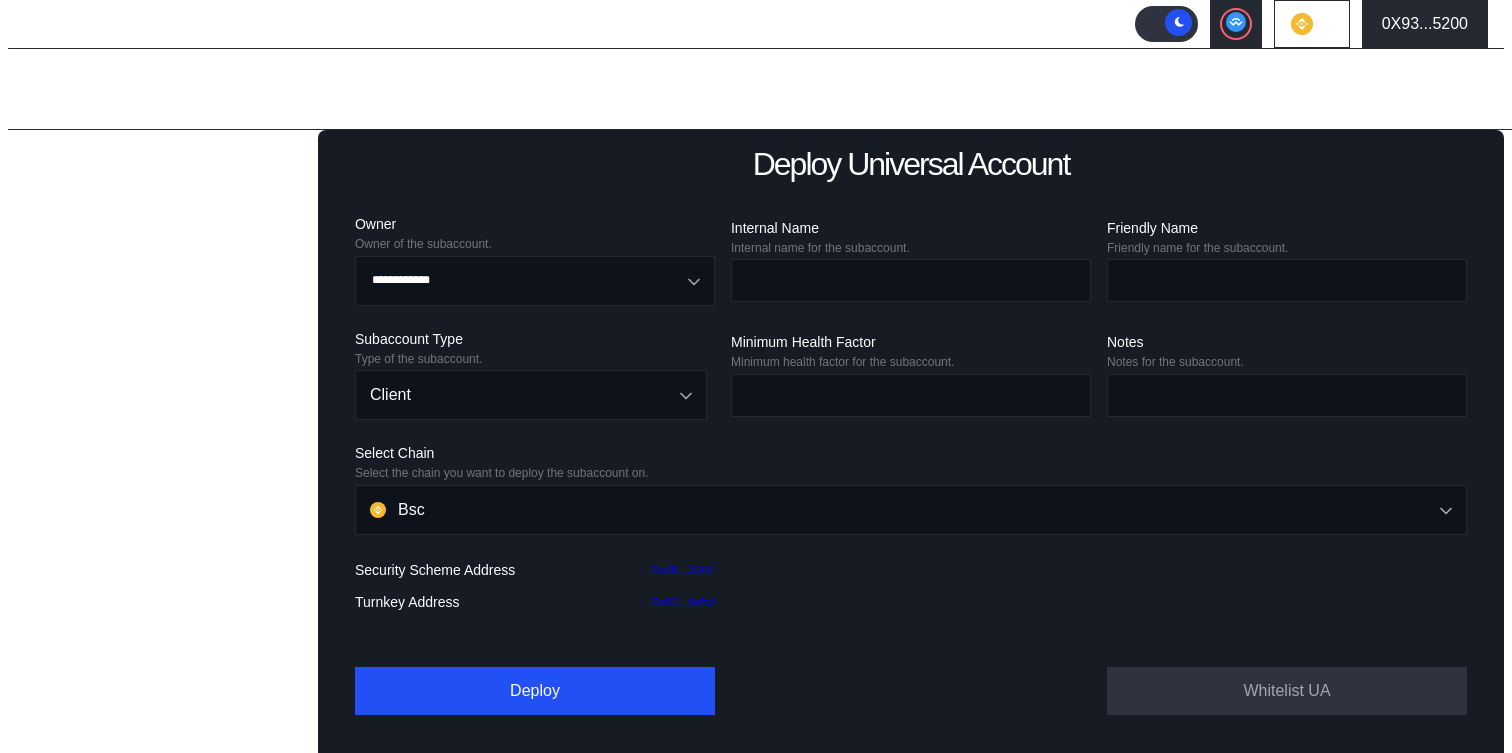 click on "Balance Collateral" at bounding box center [100, 503] 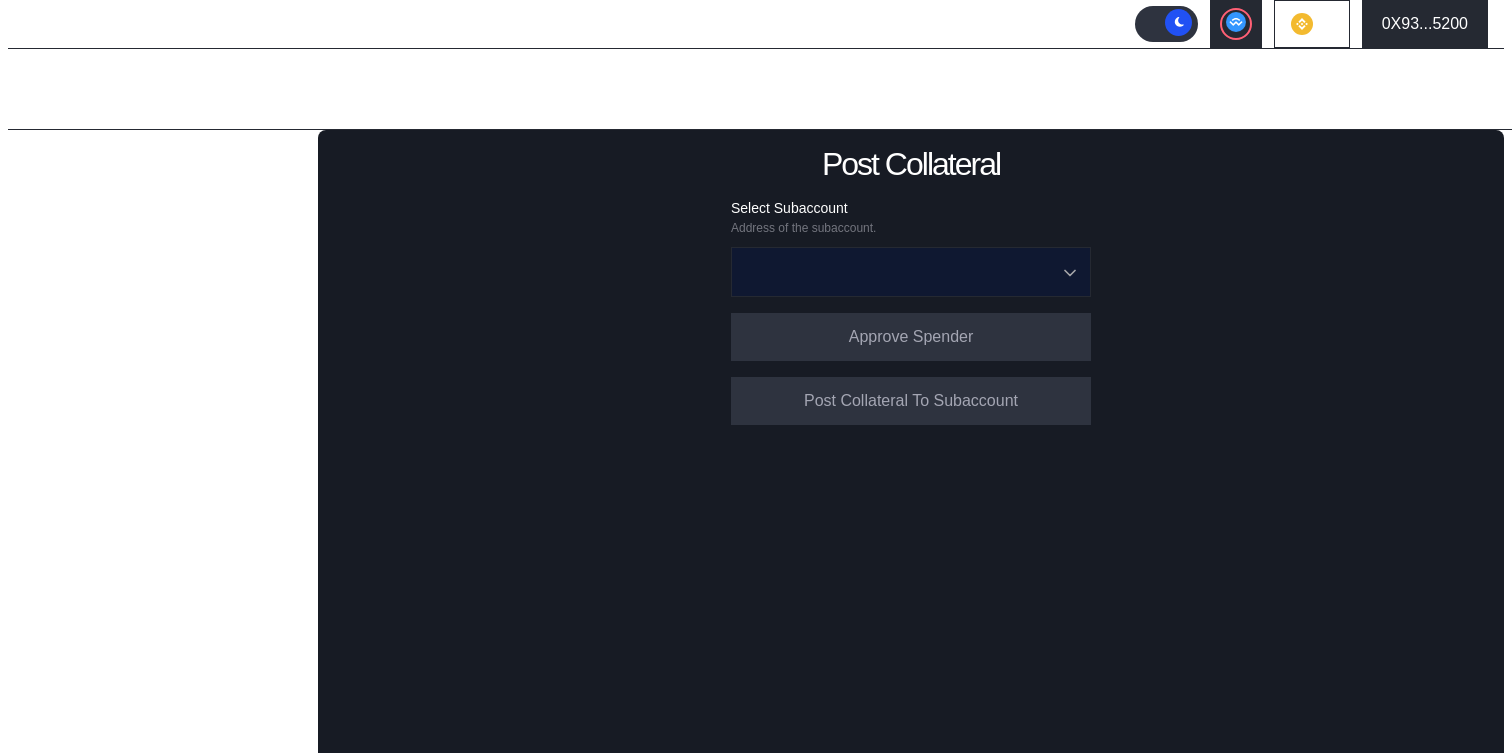 click at bounding box center [900, 272] 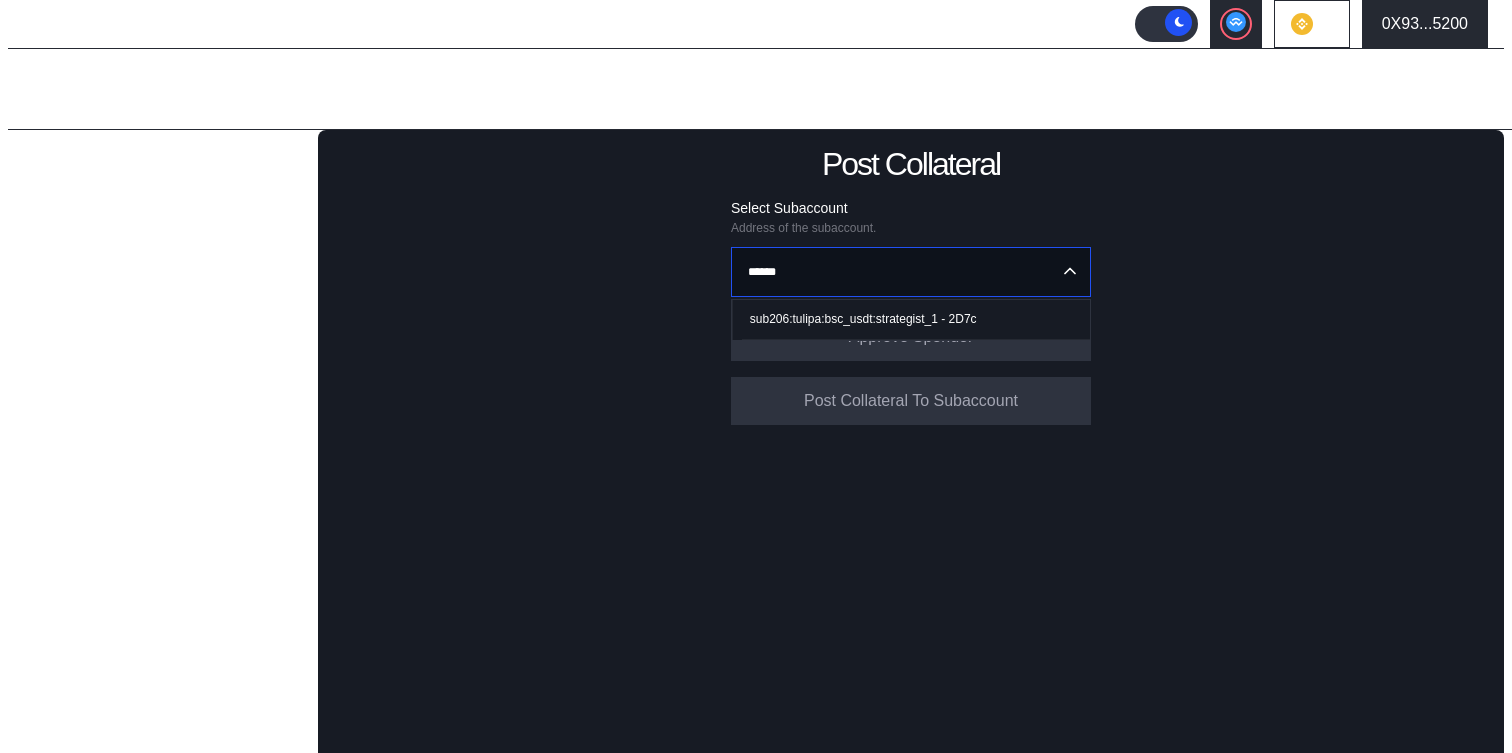 click on "sub206:tulipa:bsc_usdt:strategist_1 - 2D7c" at bounding box center (863, 319) 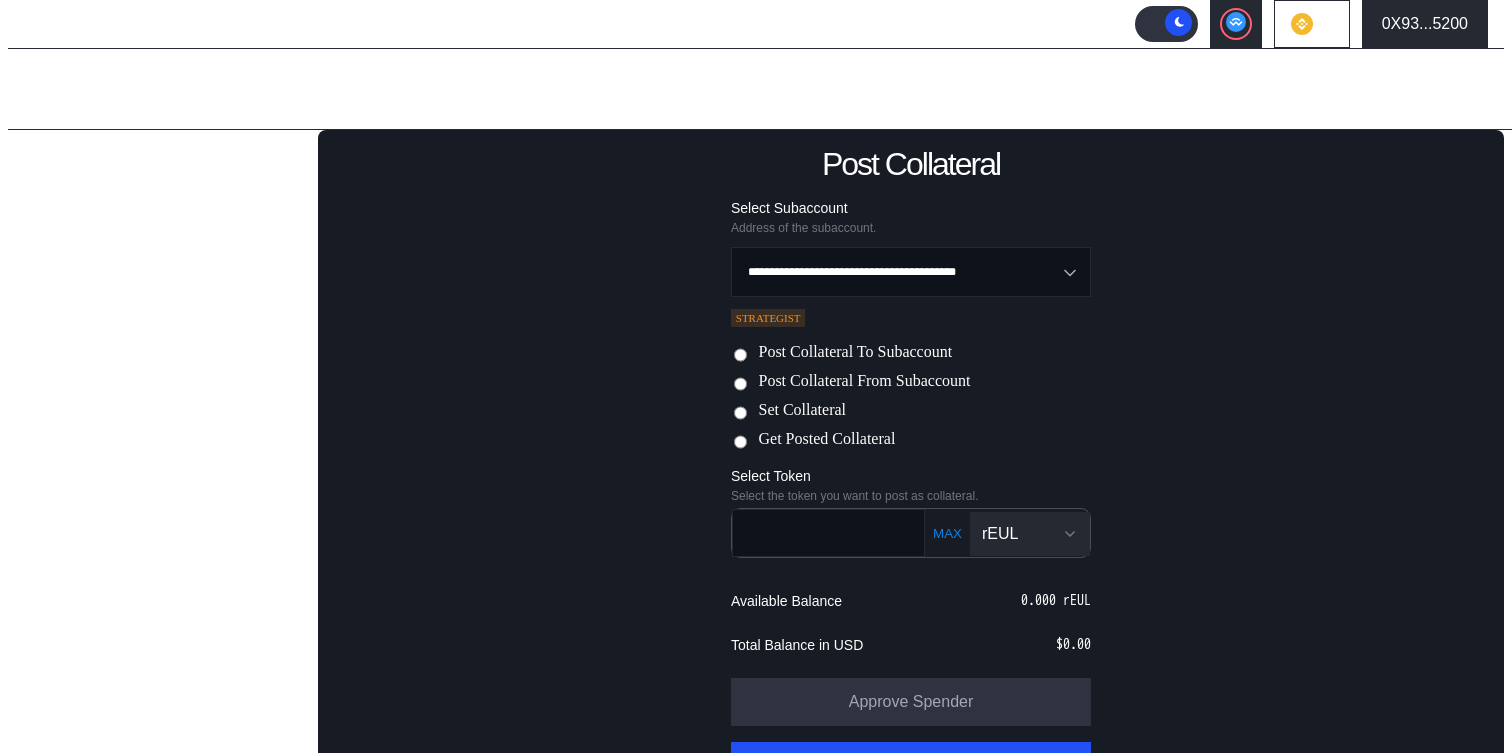 click on "Post Collateral From Subaccount" at bounding box center (864, 382) 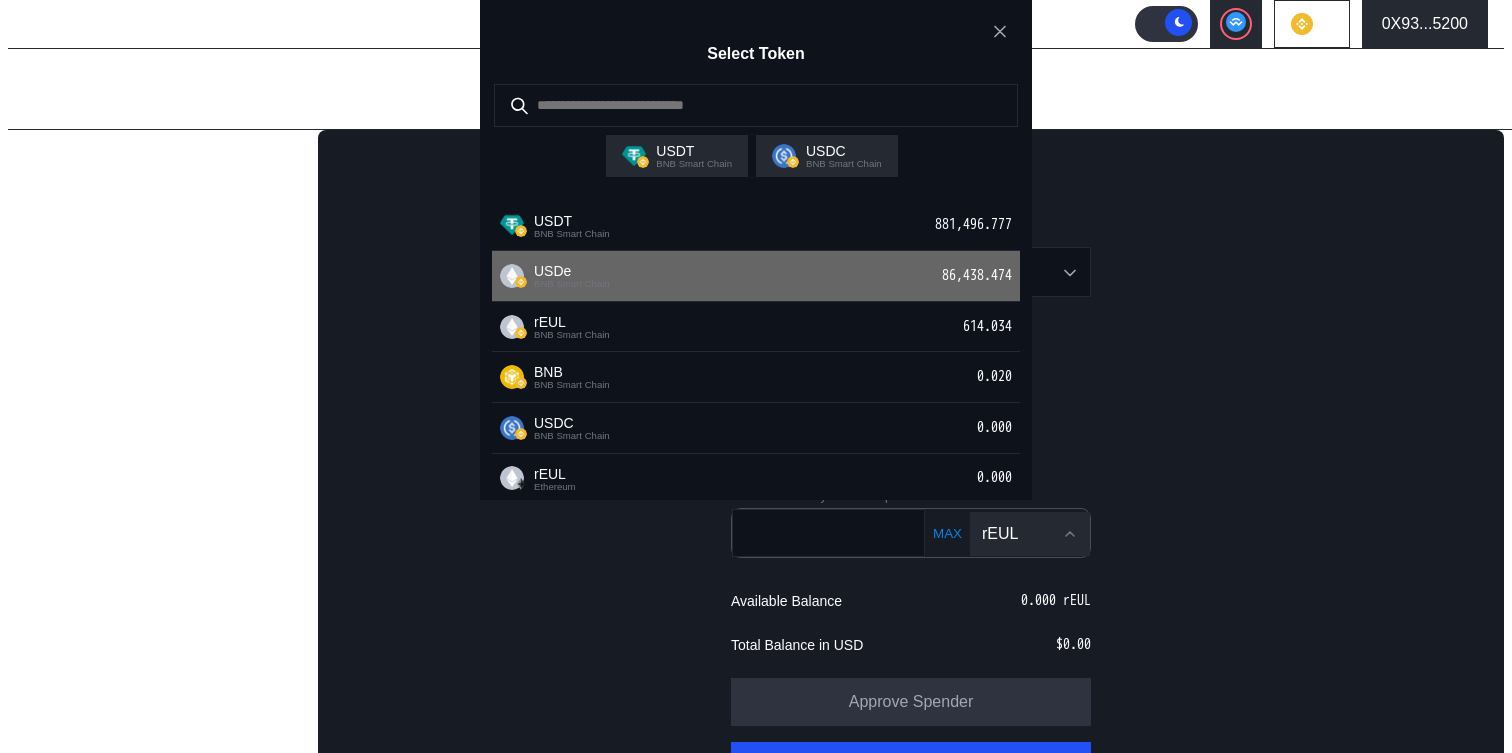 click on "USDe BNB Smart Chain 86,438.474" at bounding box center [756, 276] 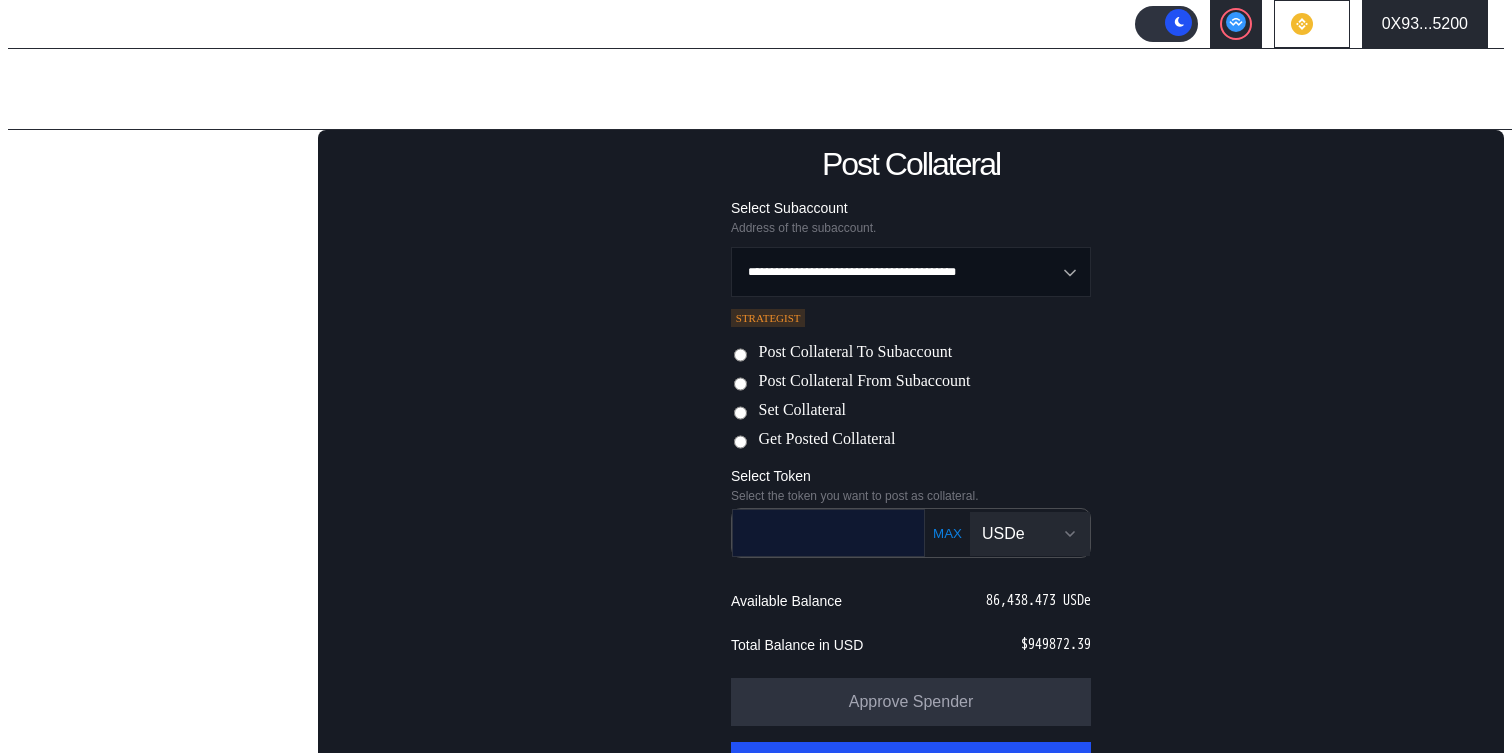 click at bounding box center [814, 532] 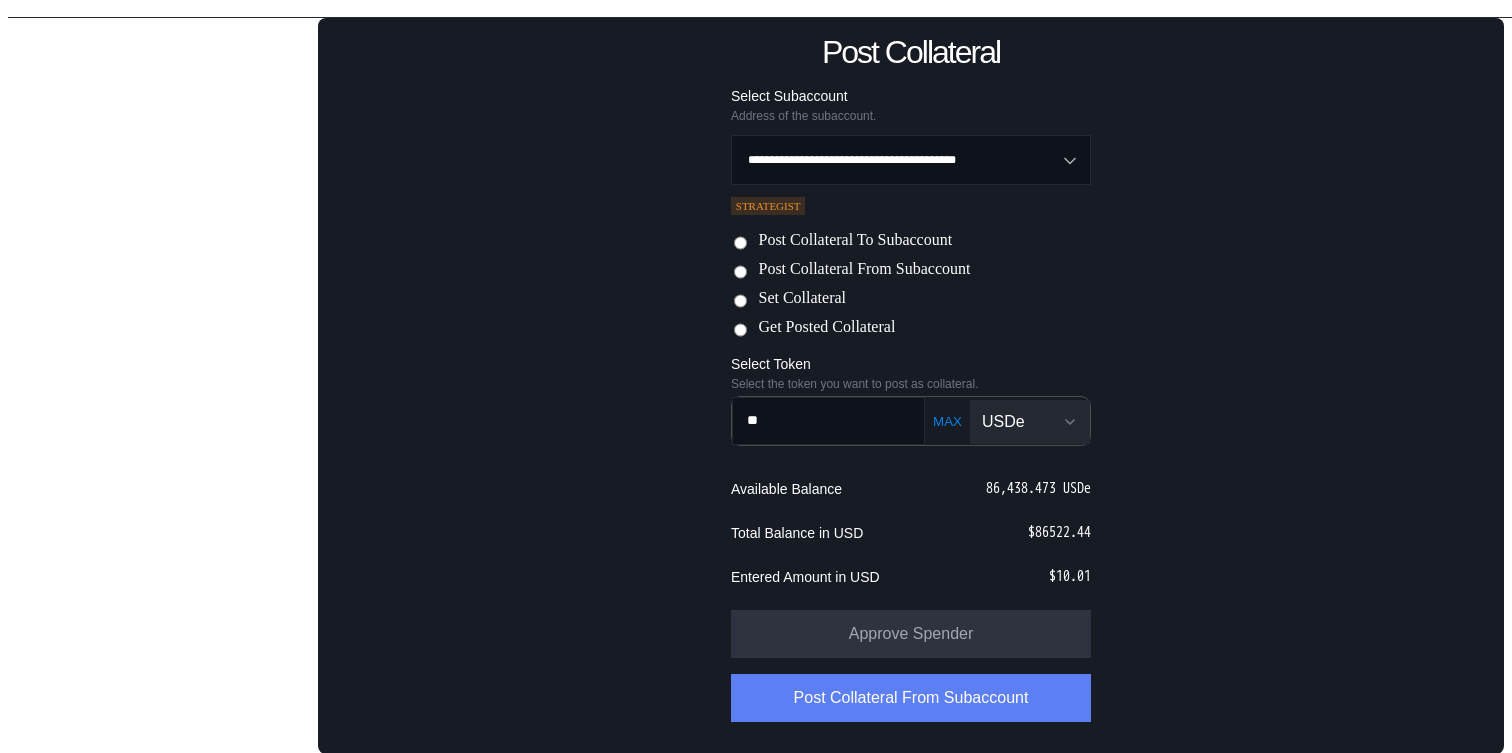 type on "**" 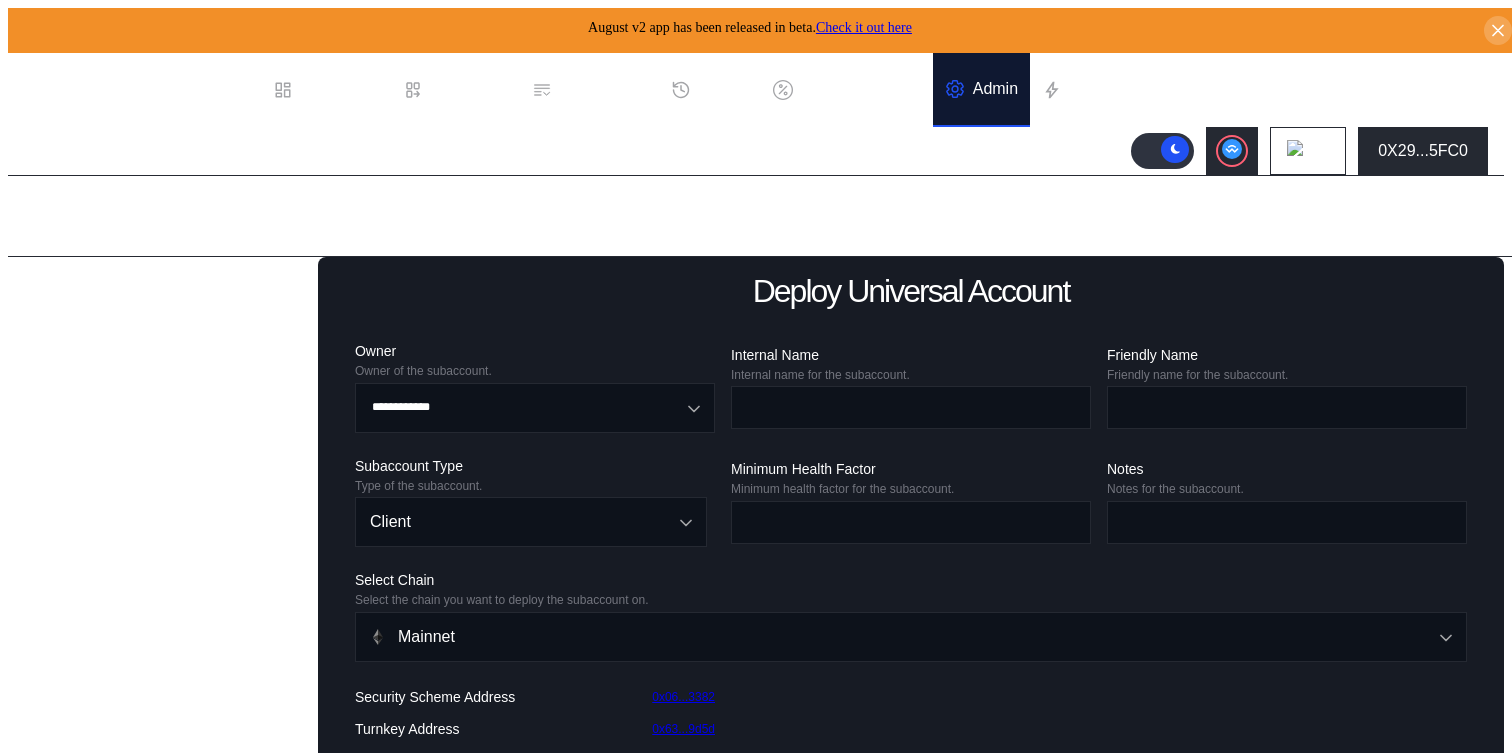 scroll, scrollTop: 127, scrollLeft: 0, axis: vertical 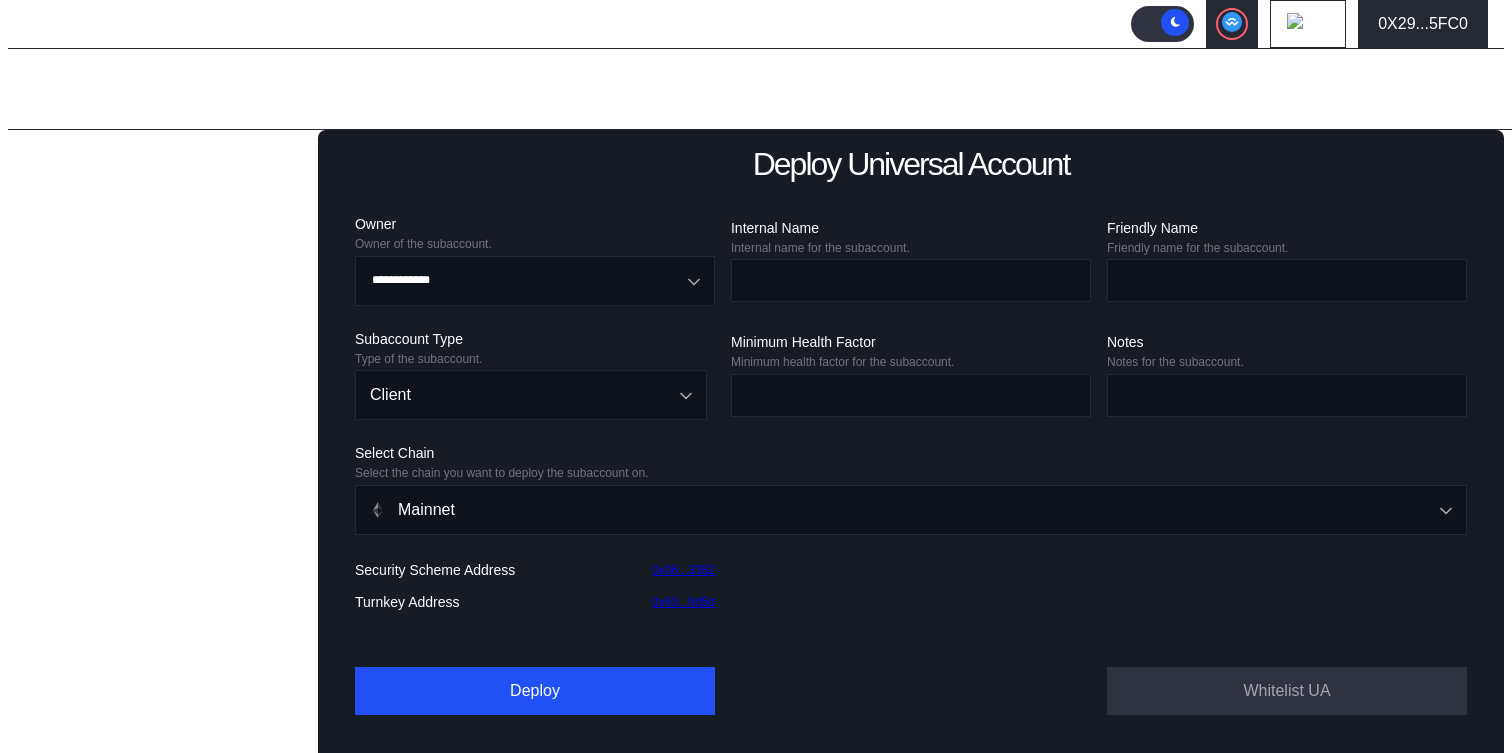 click on "Collateral" at bounding box center (69, 470) 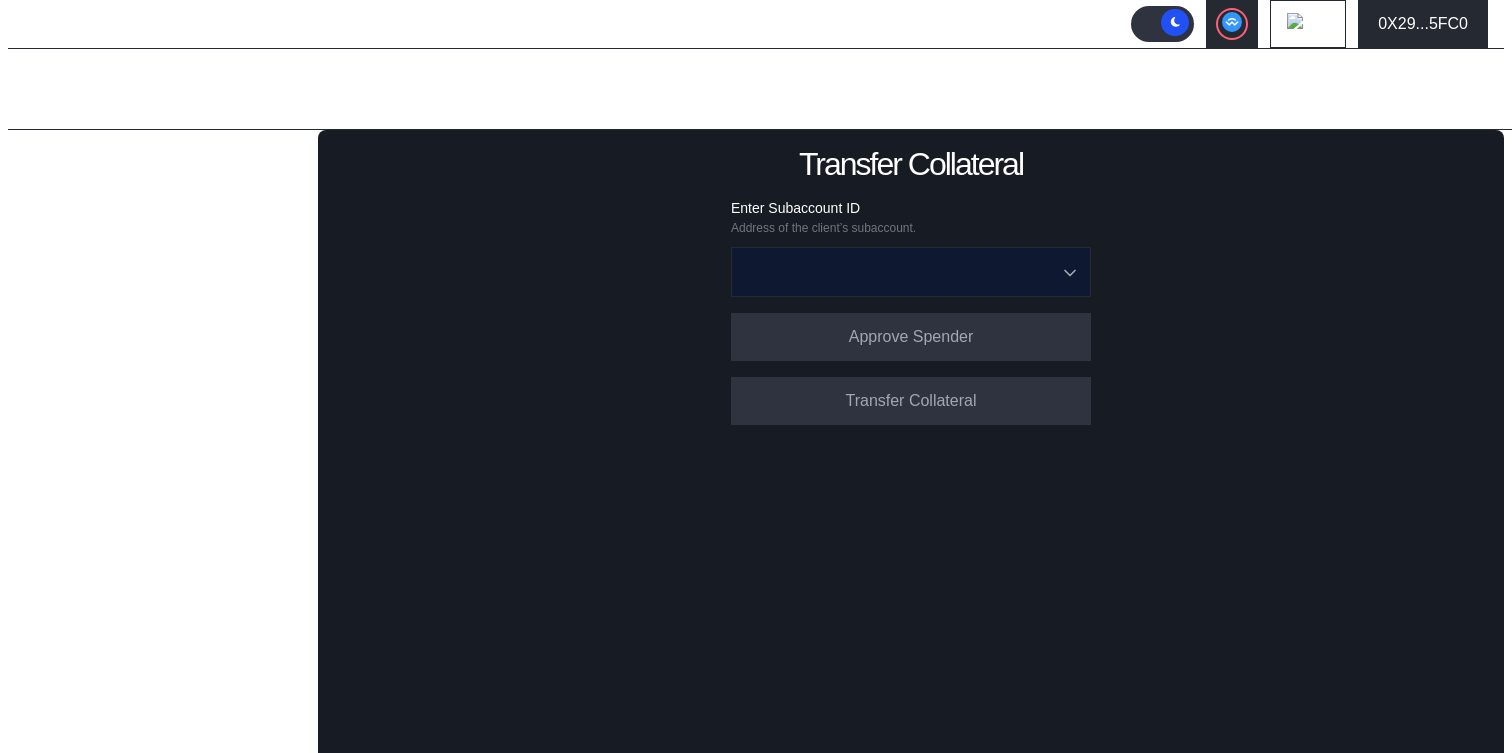 click at bounding box center [900, 272] 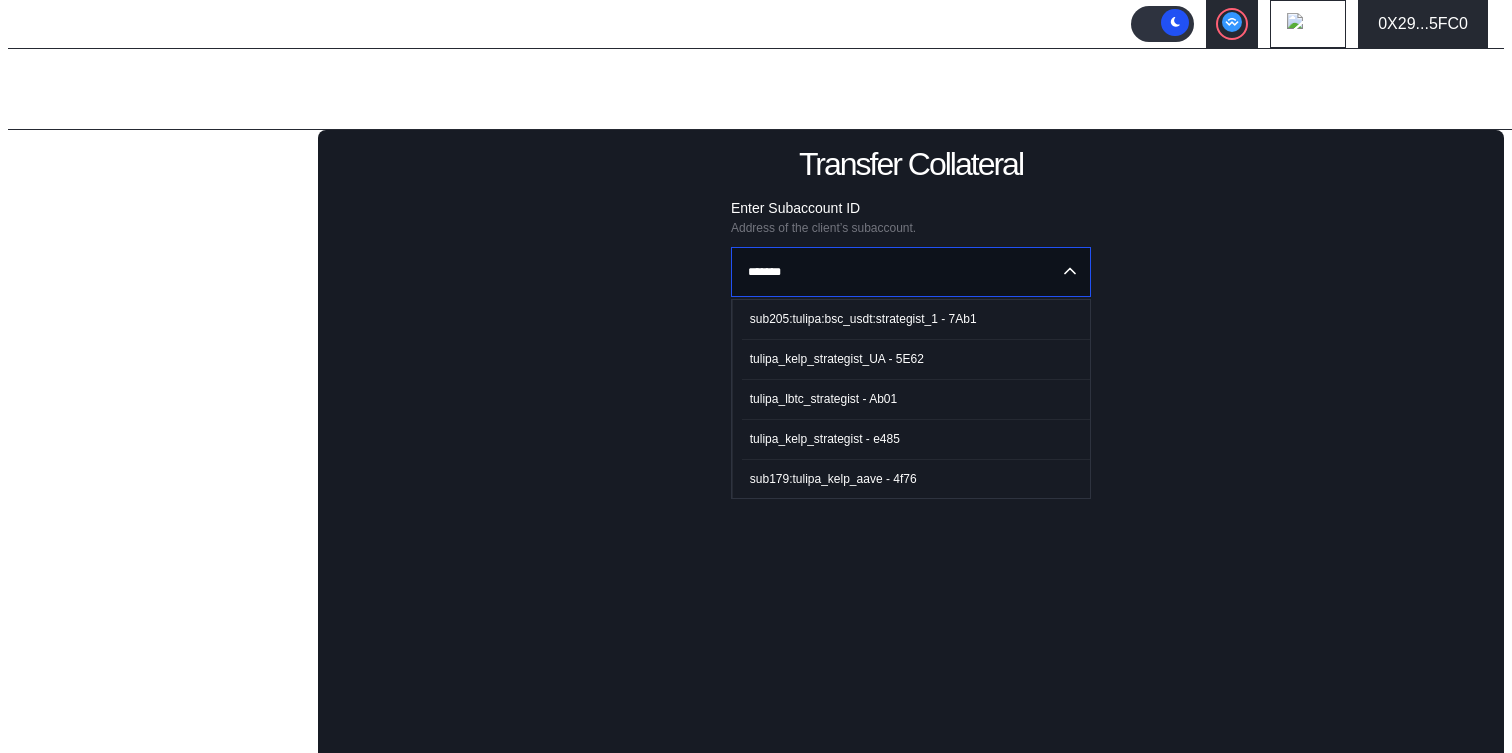 click on "******" at bounding box center [911, 272] 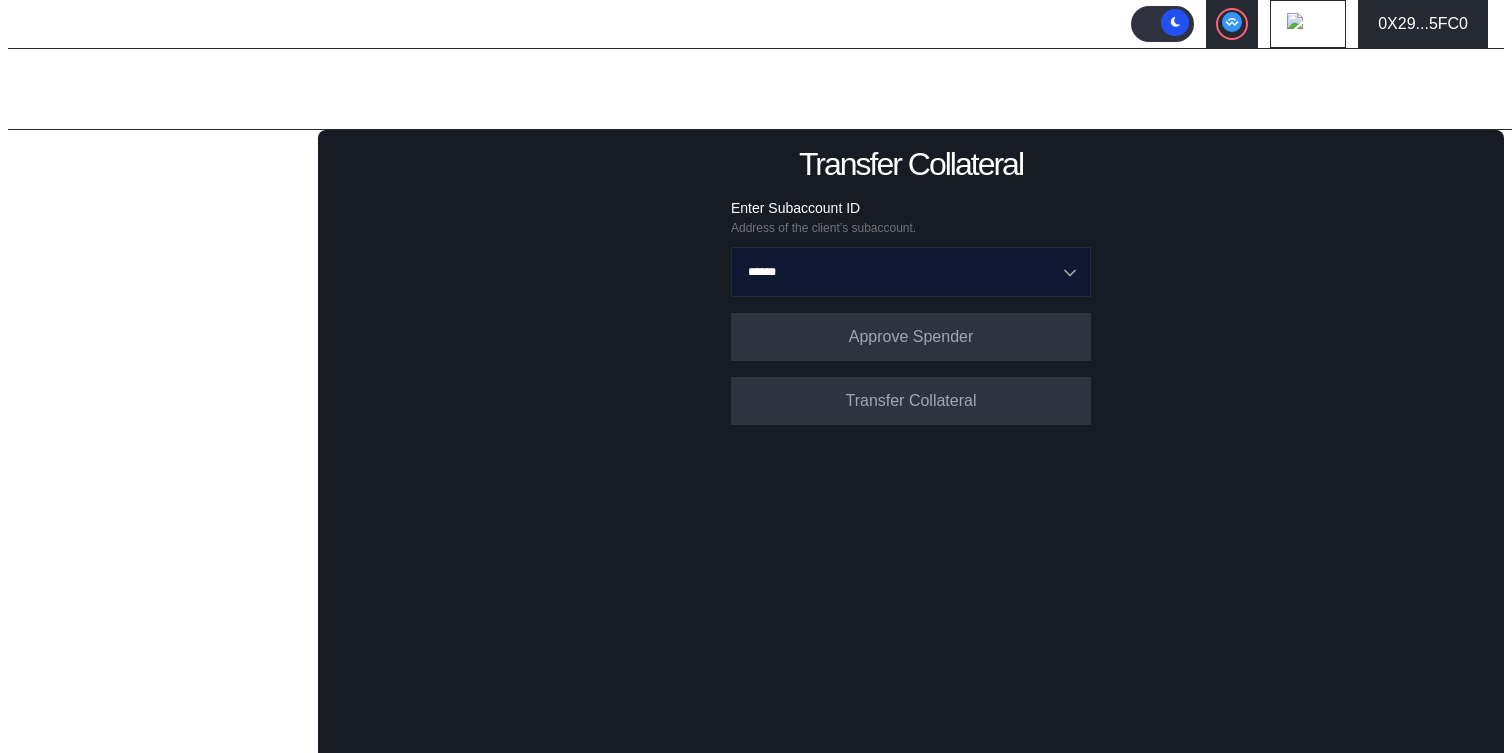 click on "******" at bounding box center (900, 272) 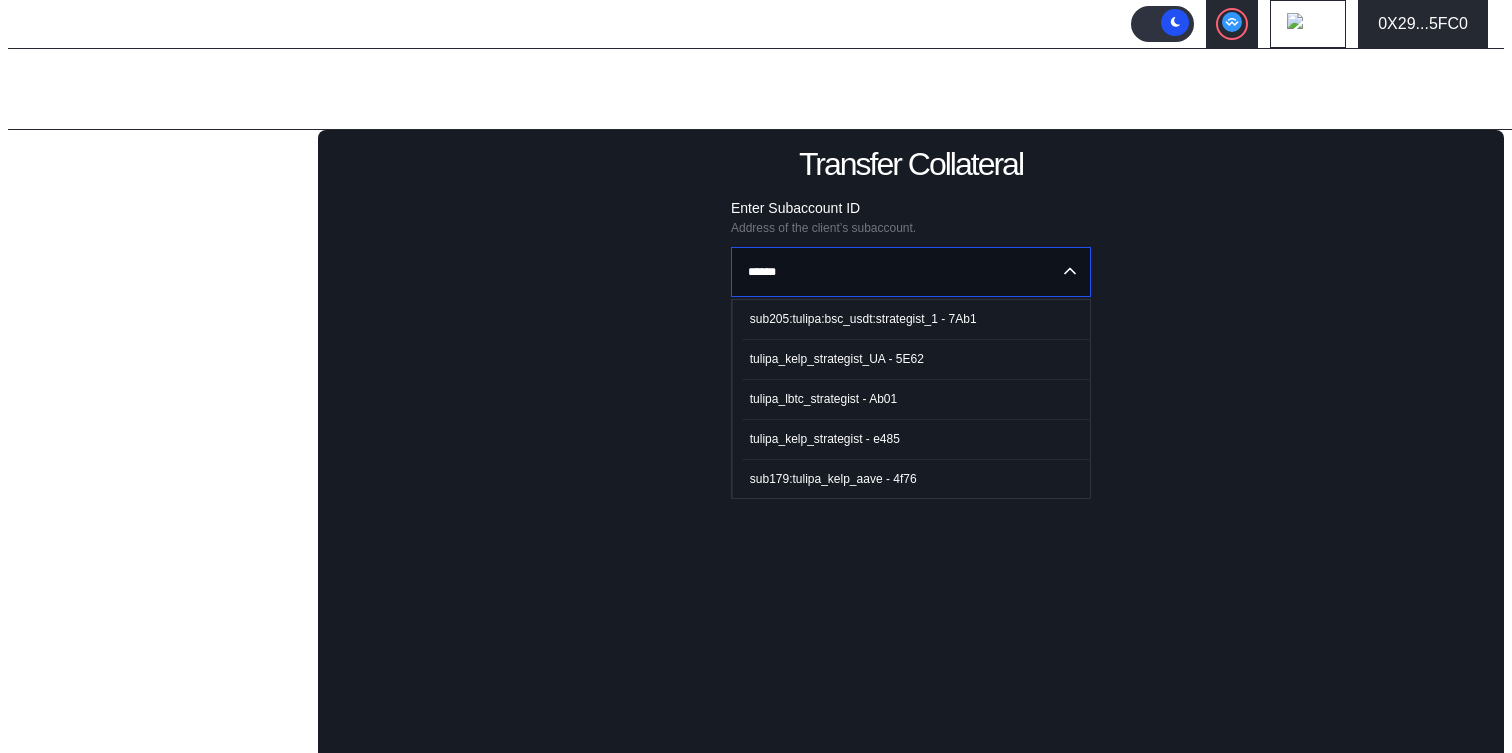 click on "tulipa_kelp_strategist - e485" at bounding box center [825, 439] 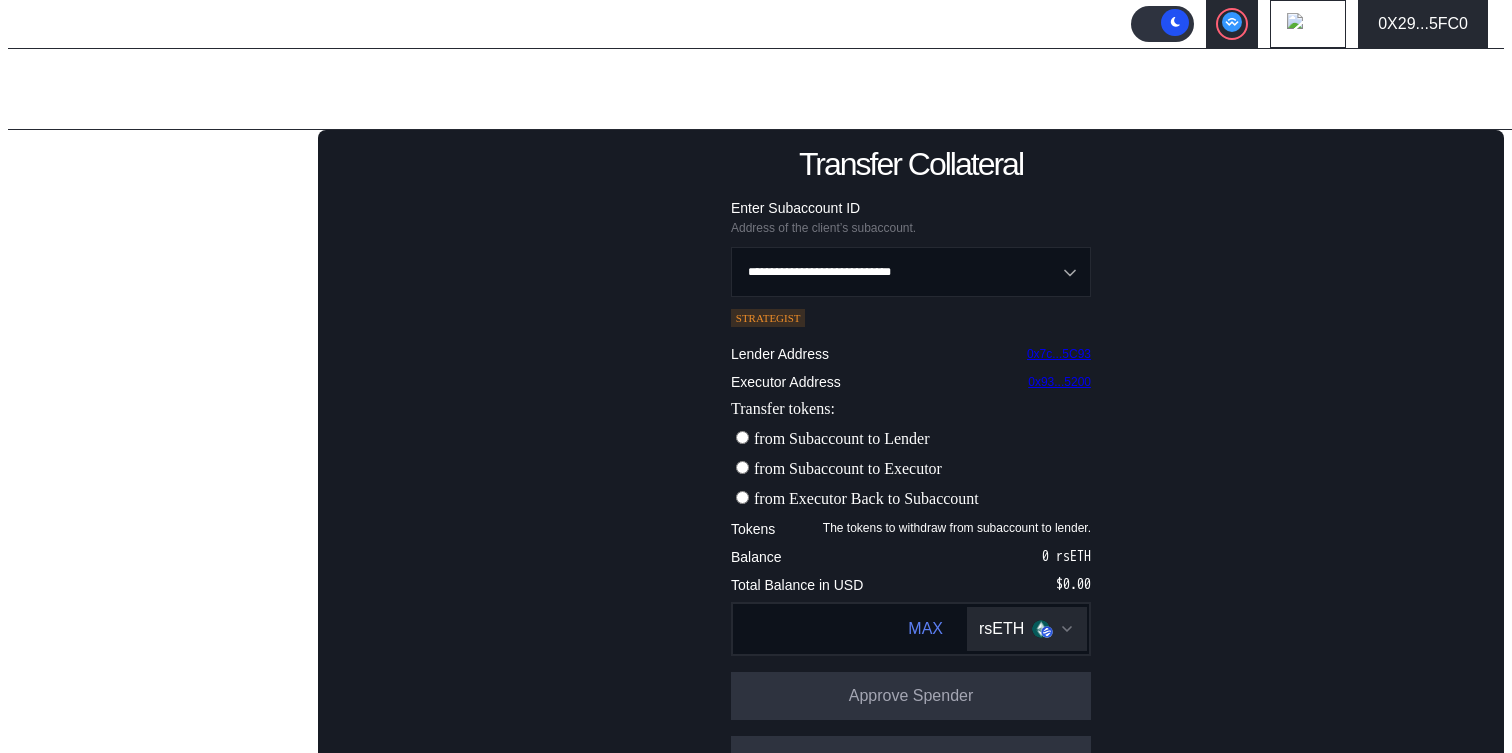 click on "from Subaccount to Executor" at bounding box center [848, 468] 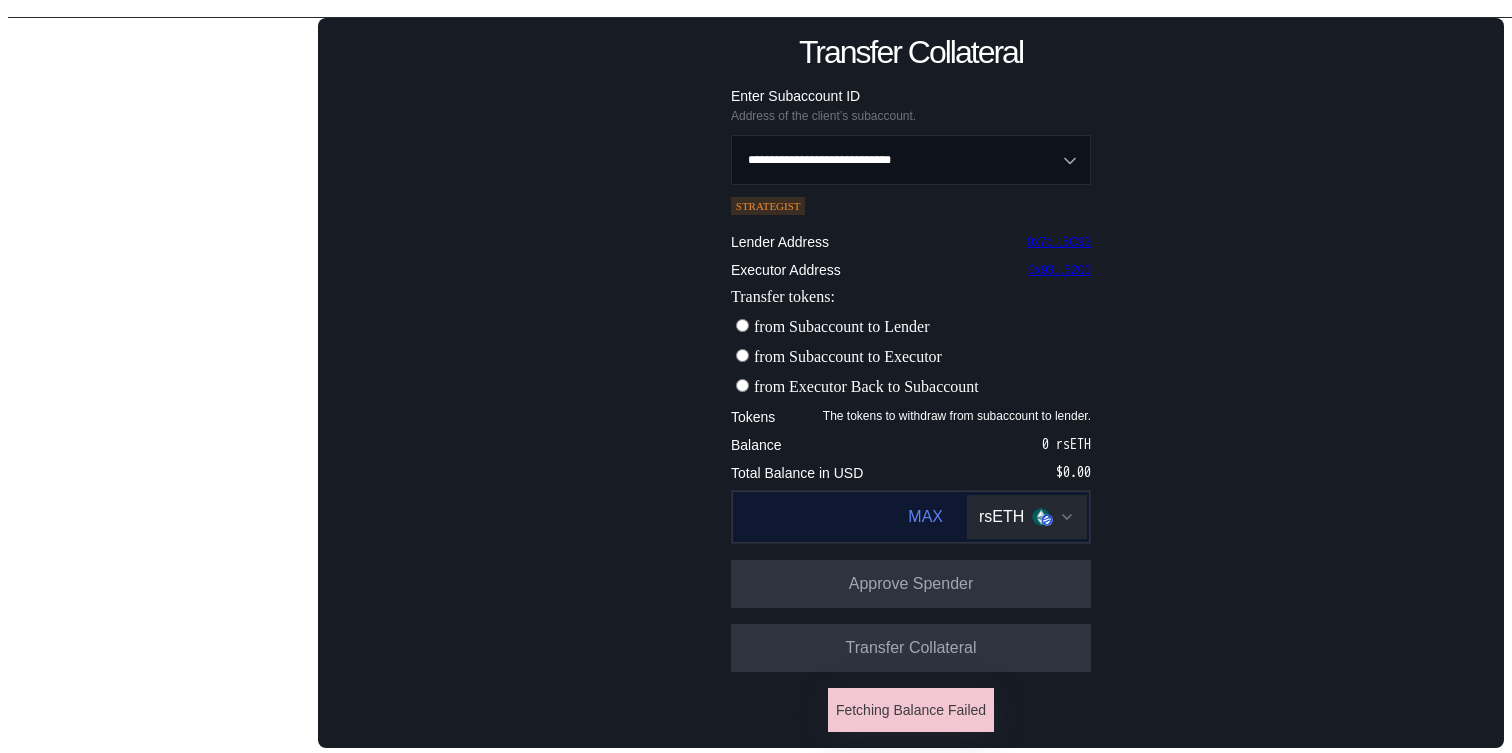 click on "Transfer tokens:" at bounding box center (798, 517) 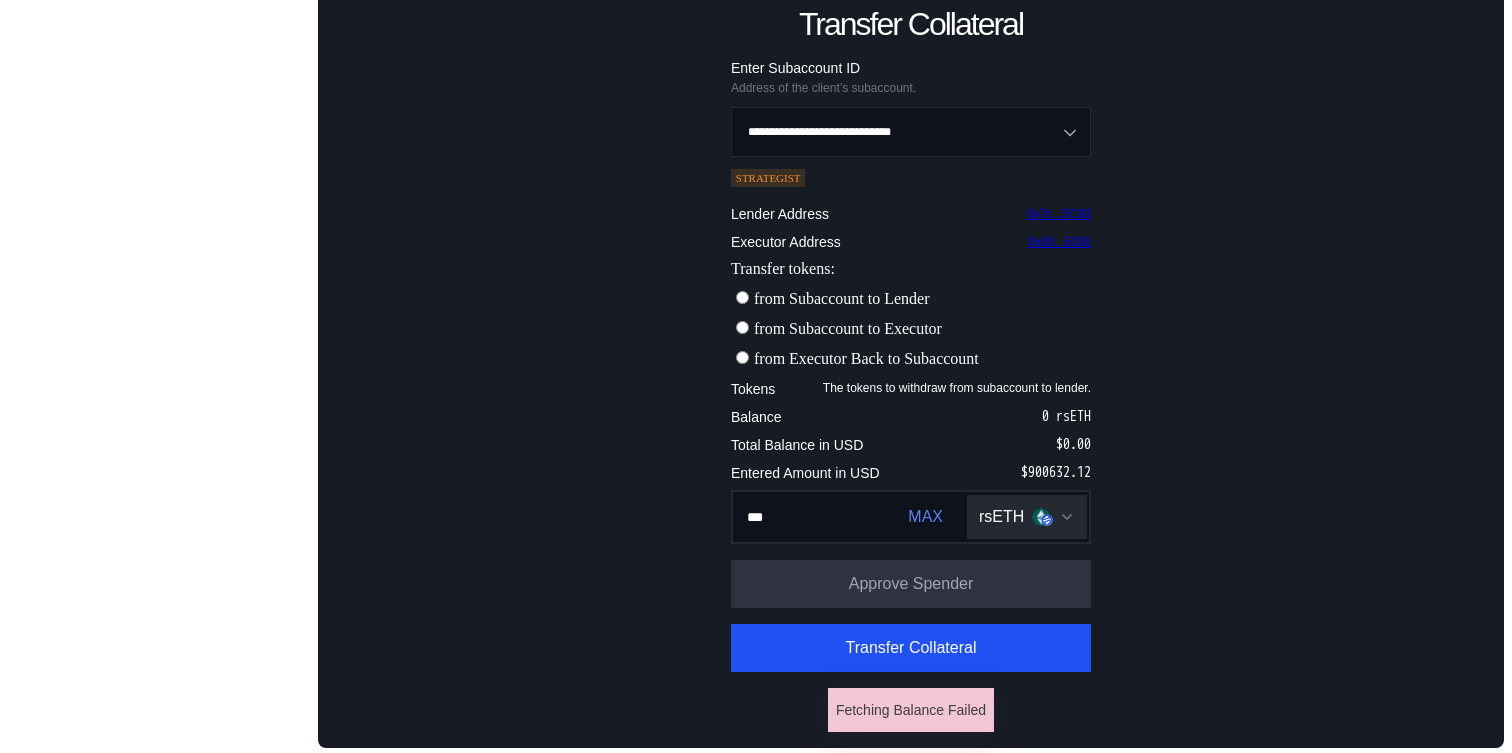 scroll, scrollTop: 0, scrollLeft: 0, axis: both 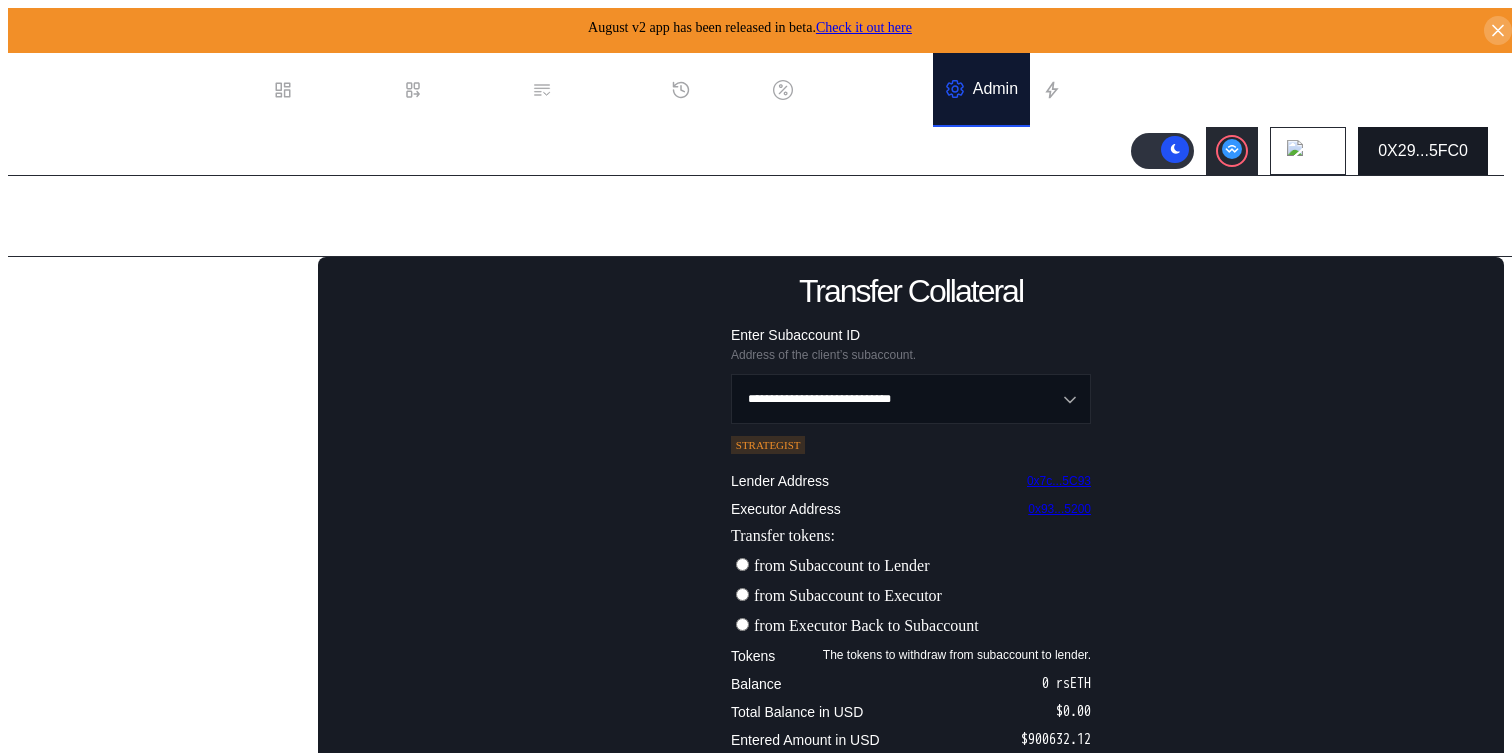 type on "***" 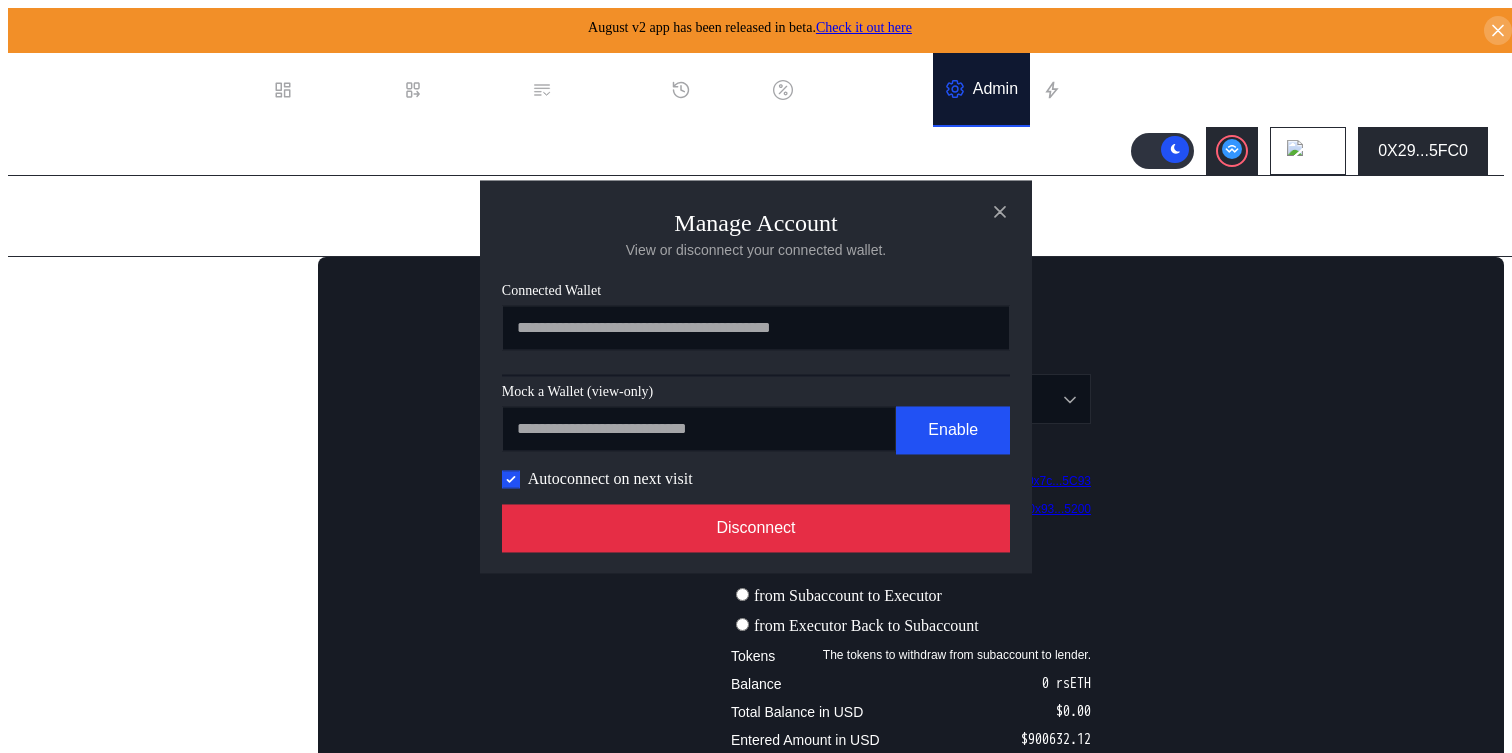 click on "Disconnect" at bounding box center (756, 528) 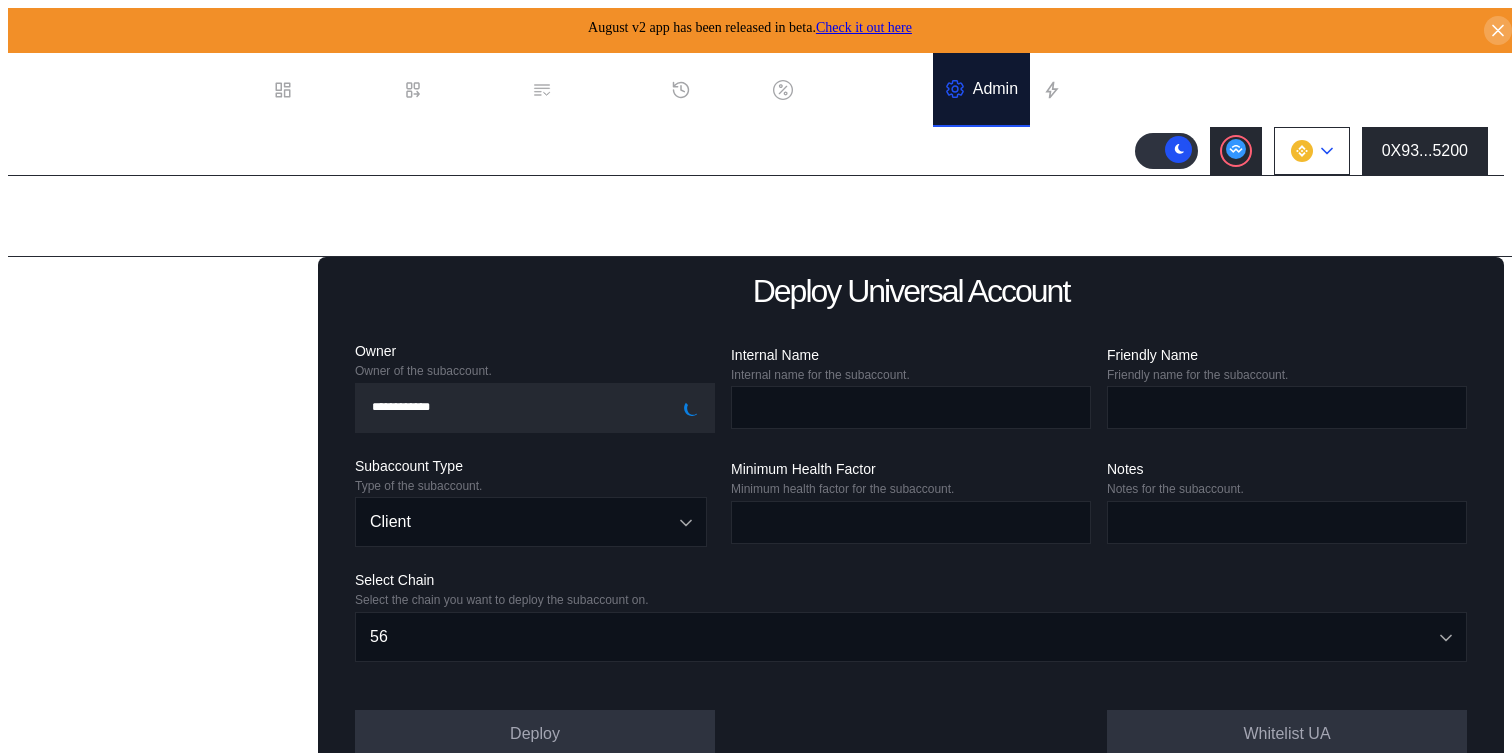 click at bounding box center [1302, 151] 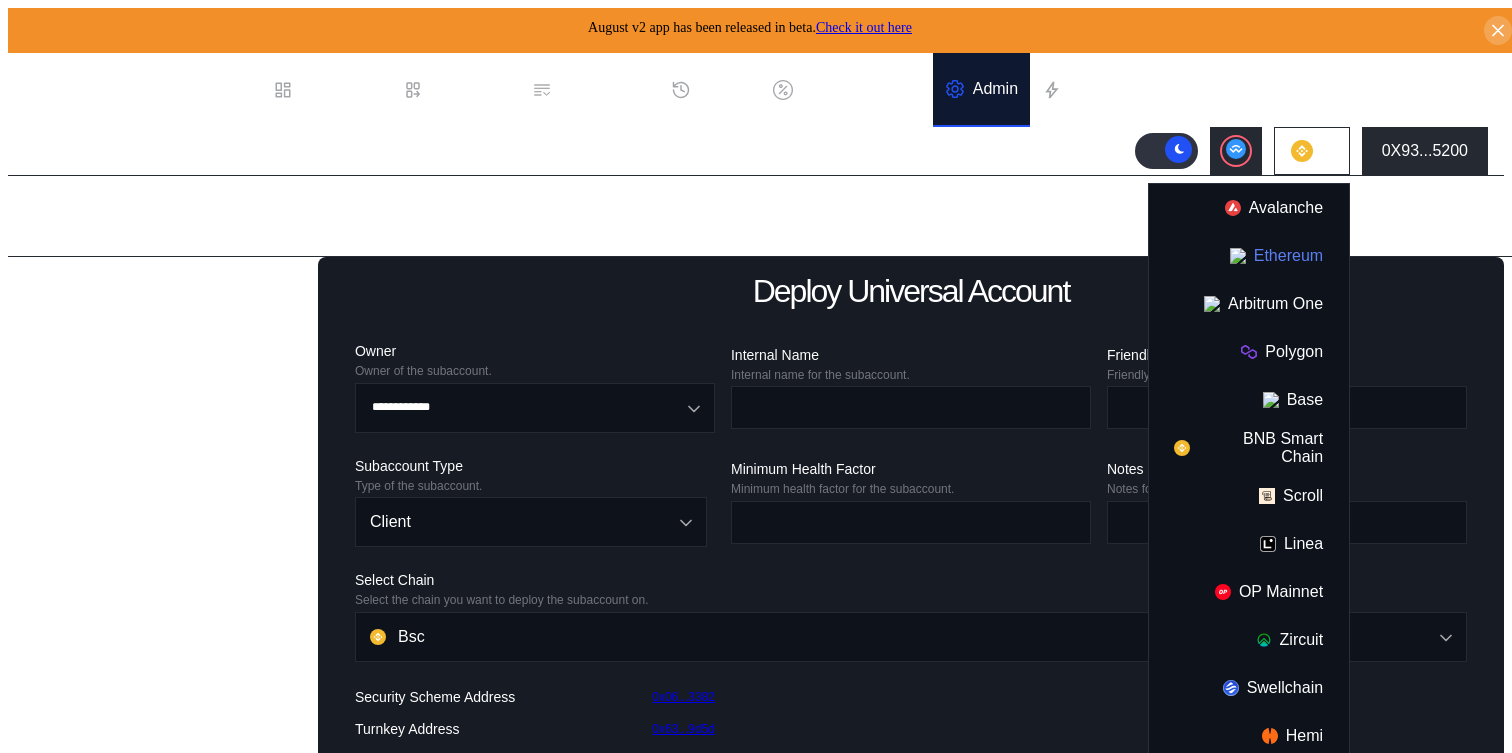 click on "Ethereum" at bounding box center [1249, 256] 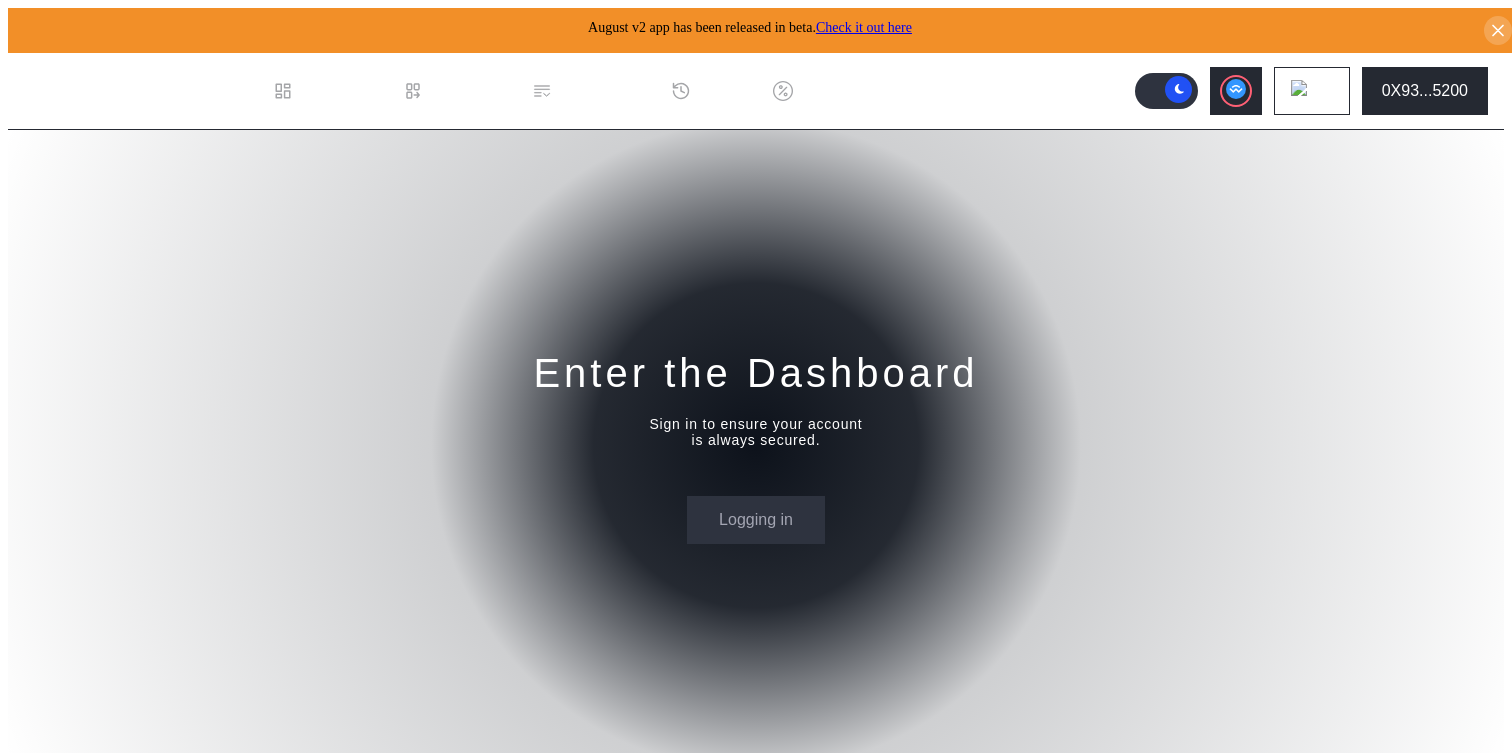 scroll, scrollTop: 0, scrollLeft: 0, axis: both 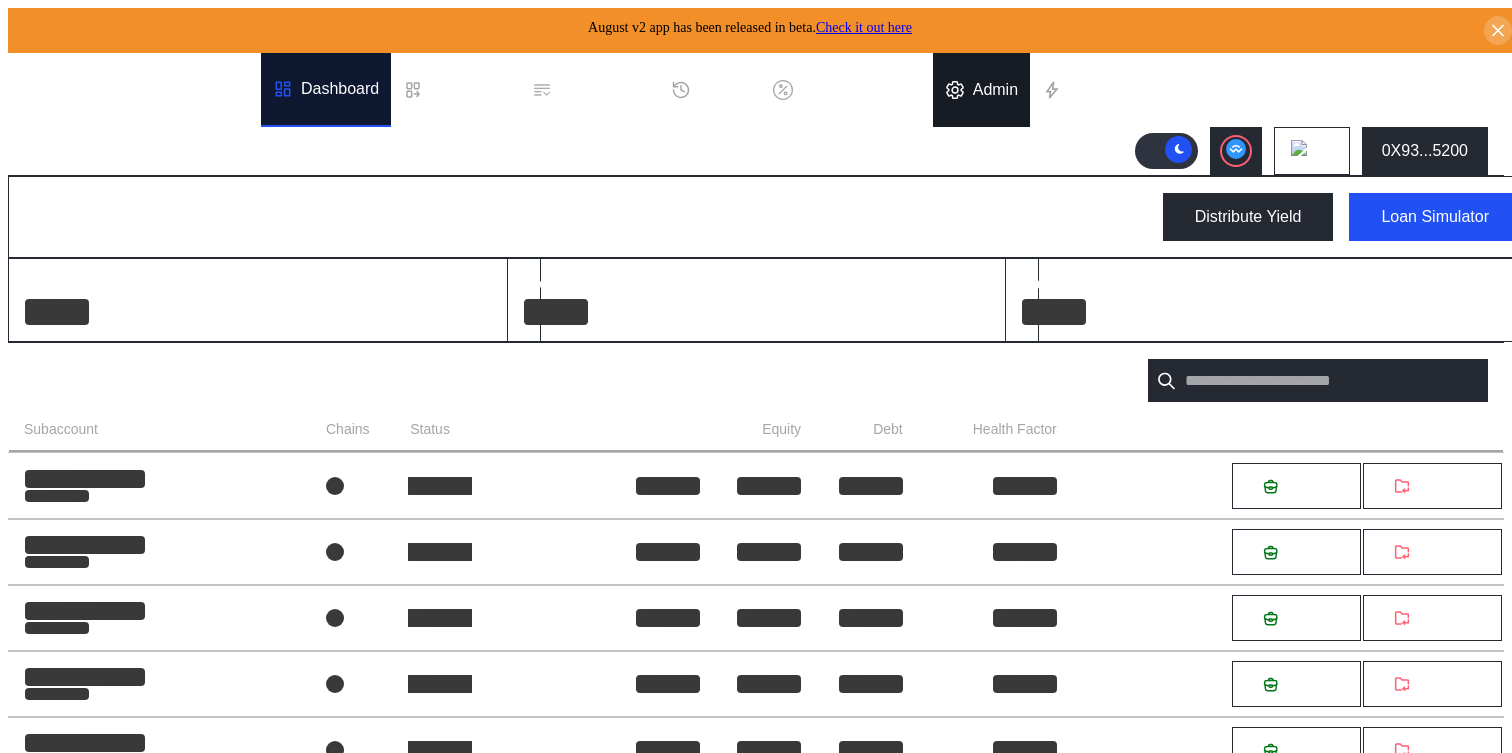 click at bounding box center [959, 90] 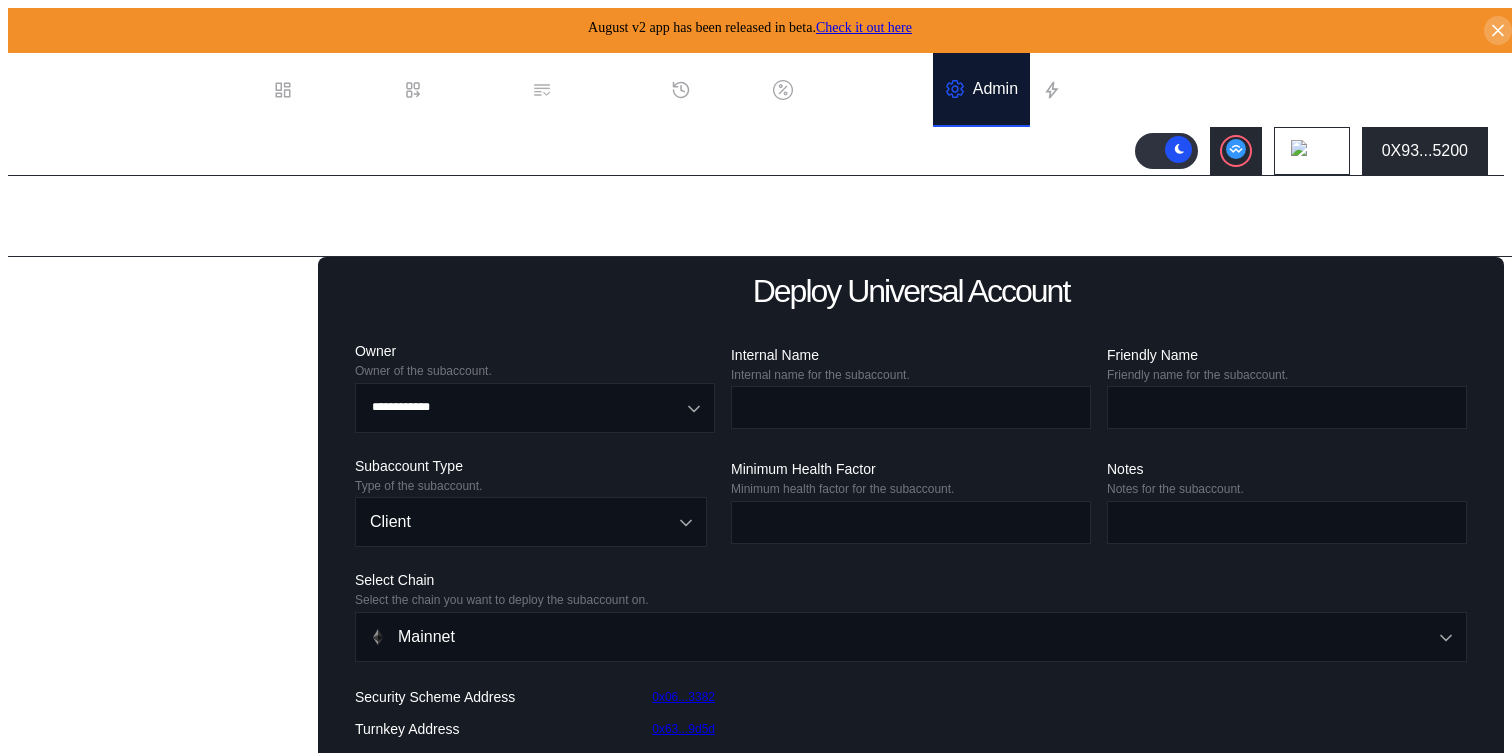 scroll, scrollTop: 96, scrollLeft: 0, axis: vertical 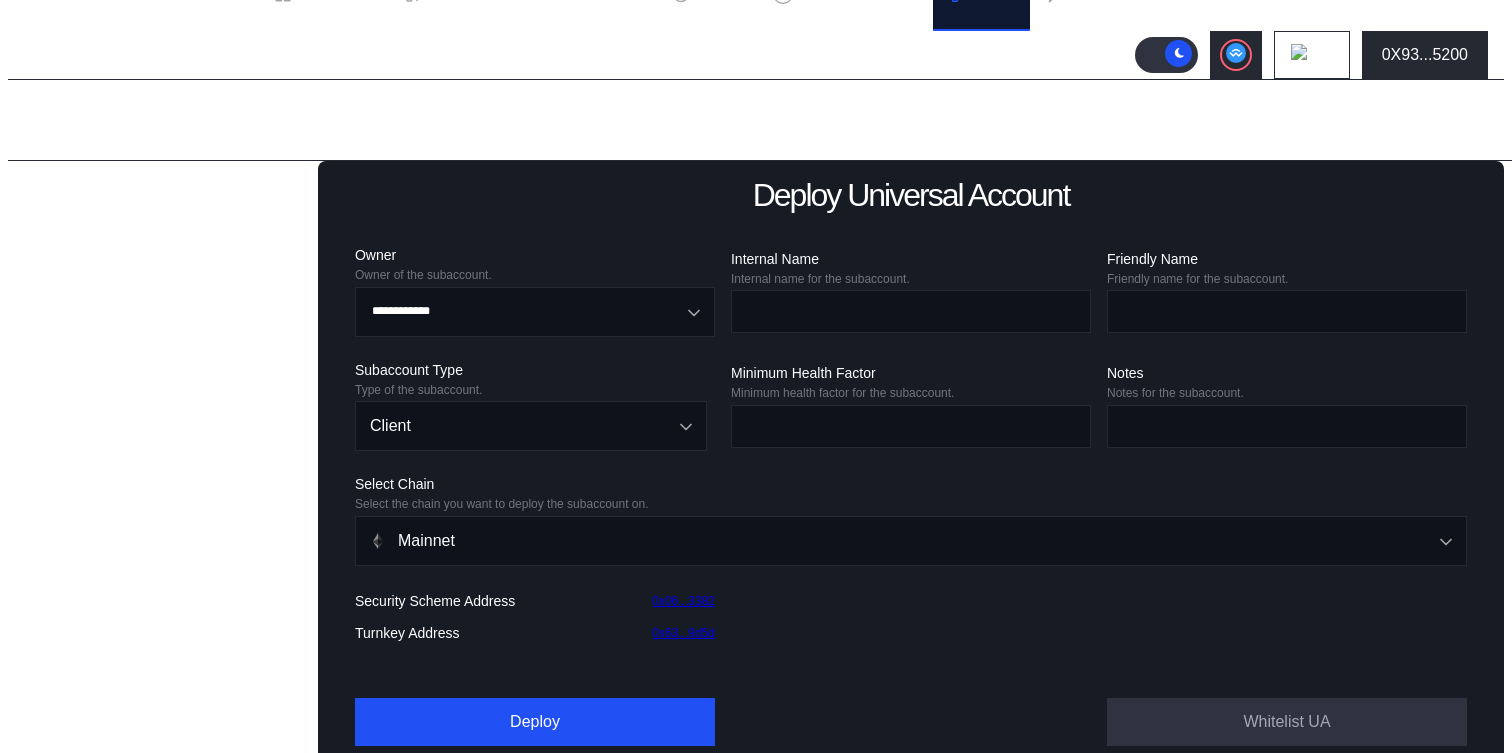 click on "Collateral" at bounding box center [69, 501] 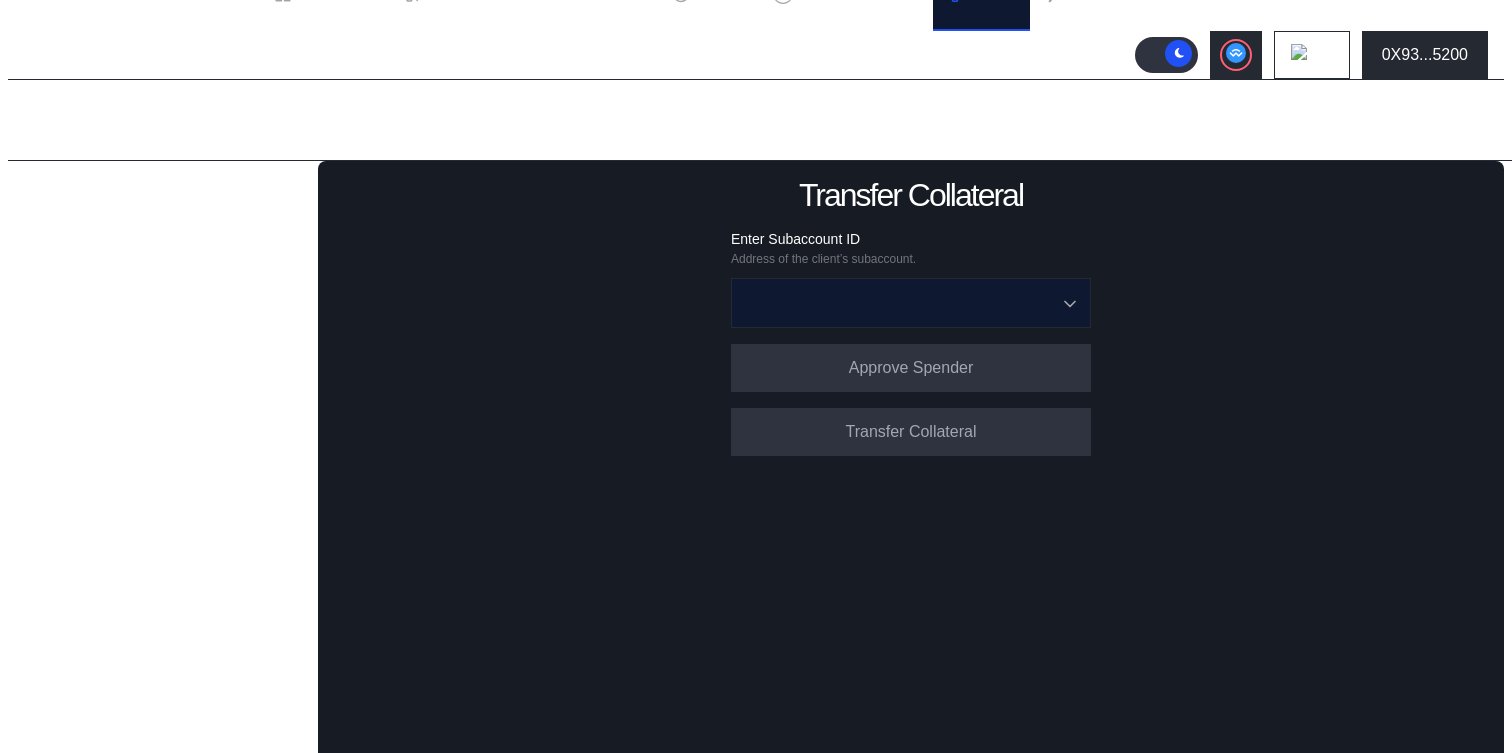 click at bounding box center [900, 303] 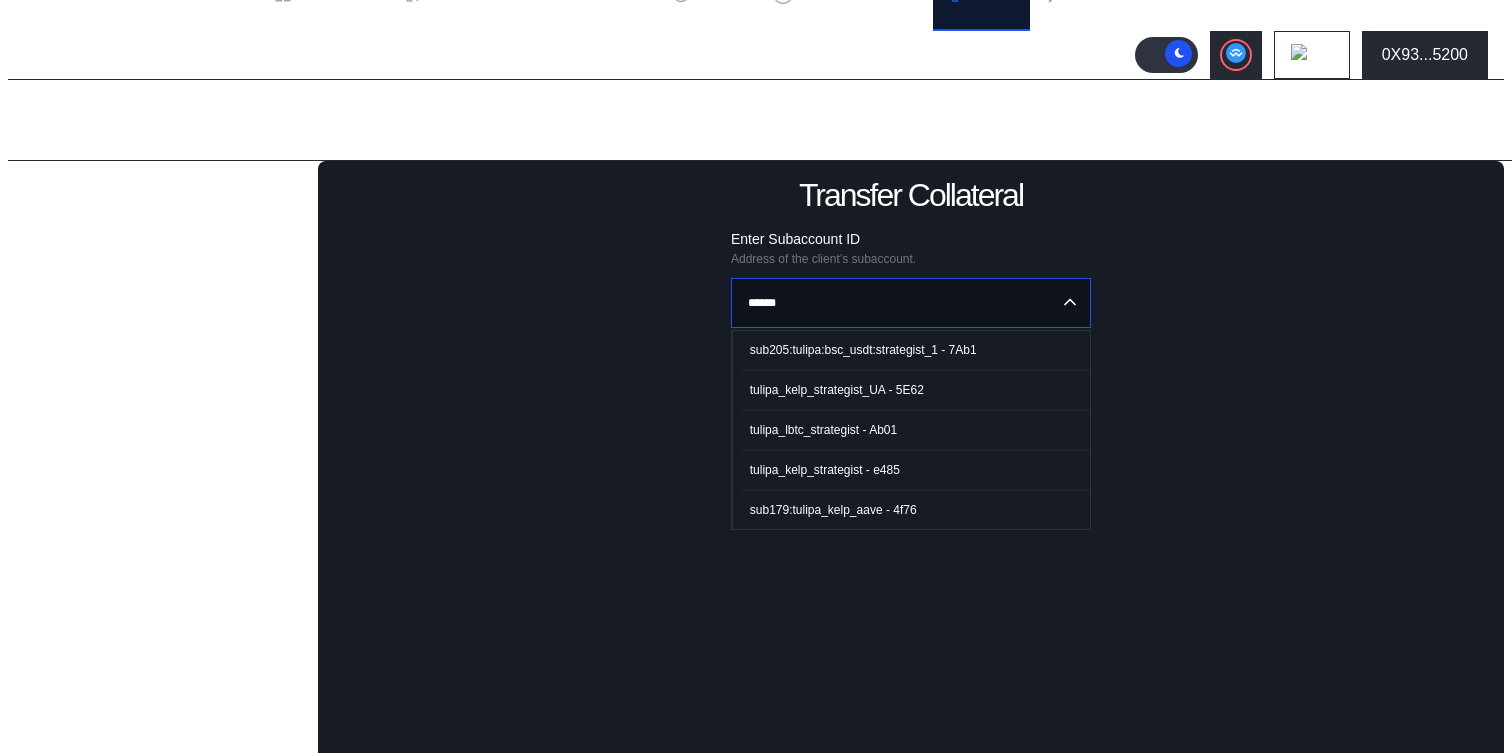 click on "tulipa_kelp_strategist - e485" at bounding box center [825, 470] 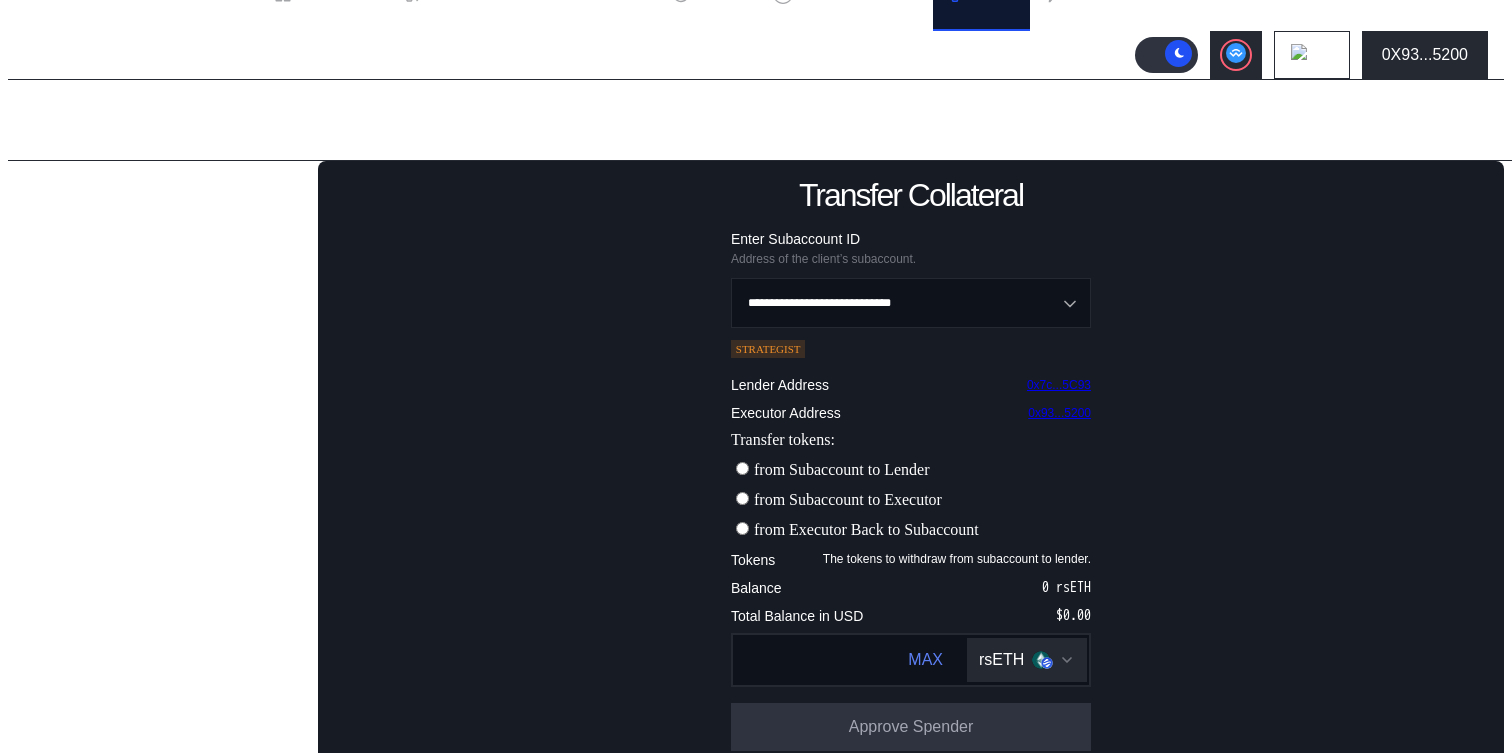 click on "Transfer tokens: from Subaccount to Lender from Subaccount to Executor from Executor Back to Subaccount" at bounding box center (911, 490) 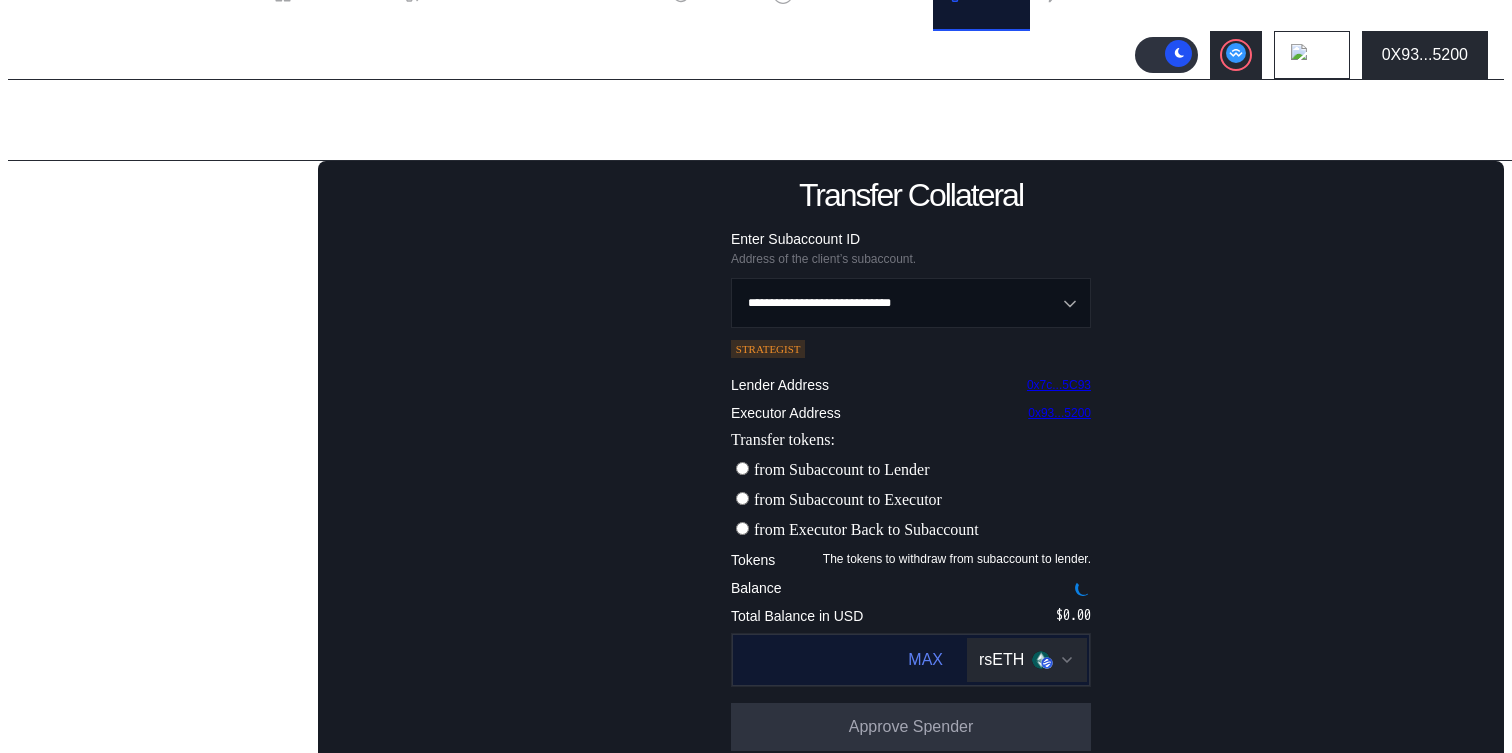 click at bounding box center (1041, 660) 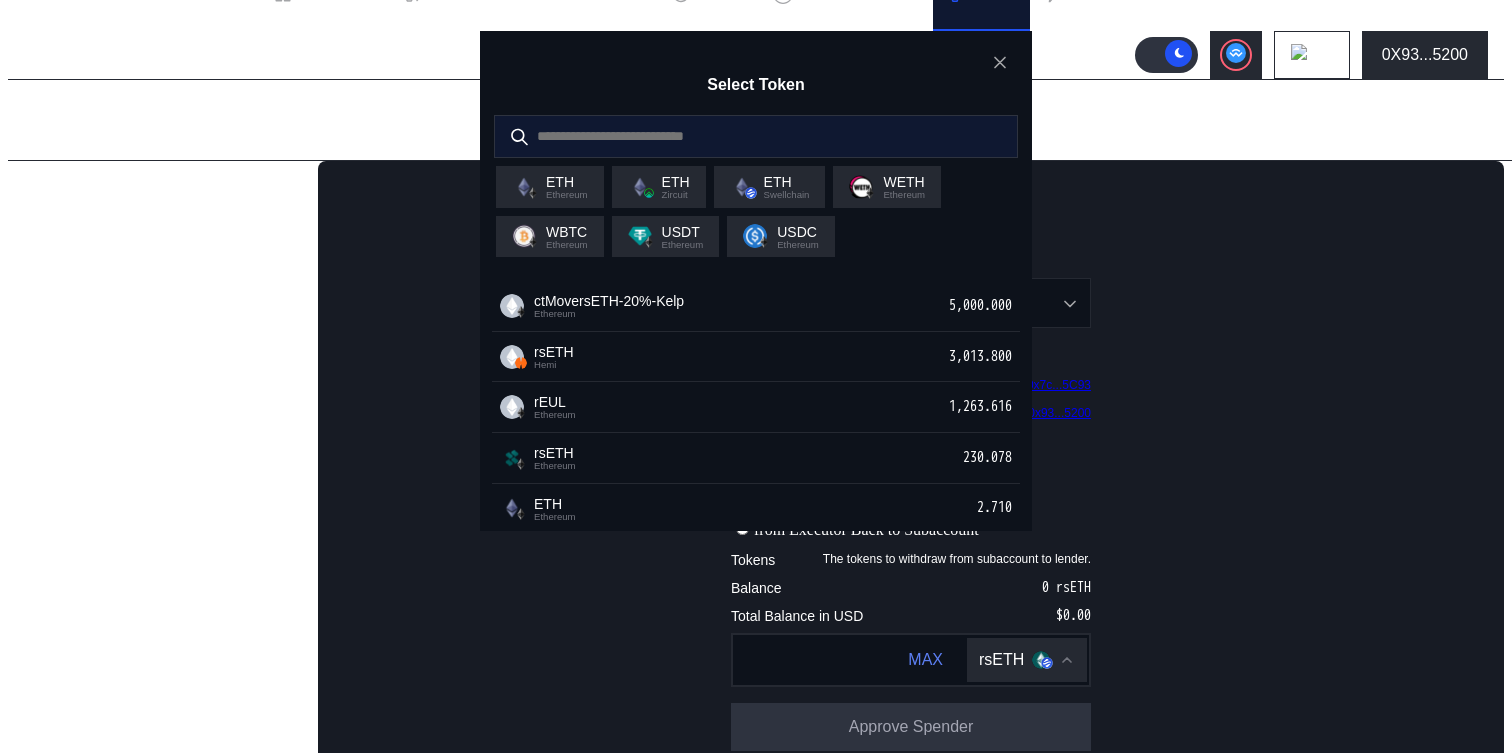 click at bounding box center [741, 136] 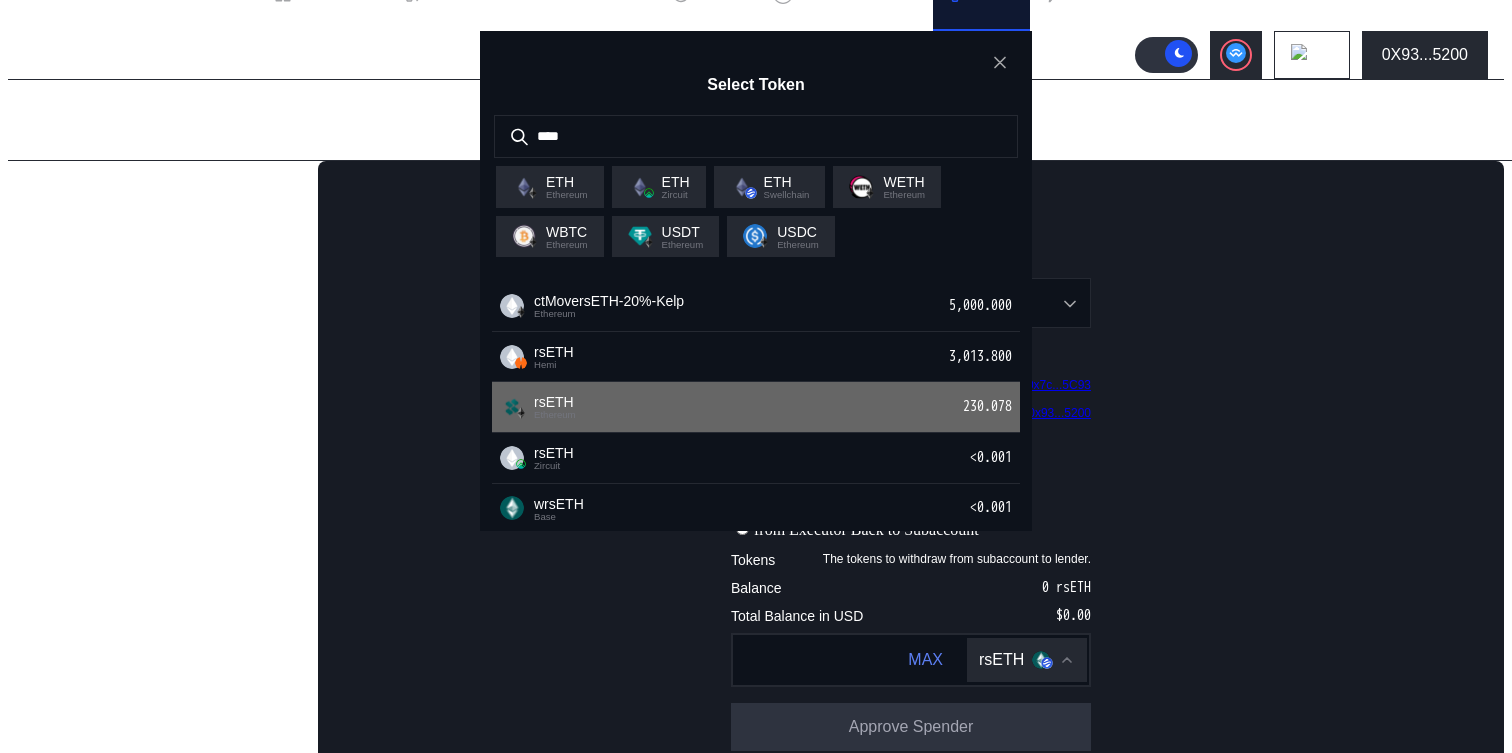 type on "****" 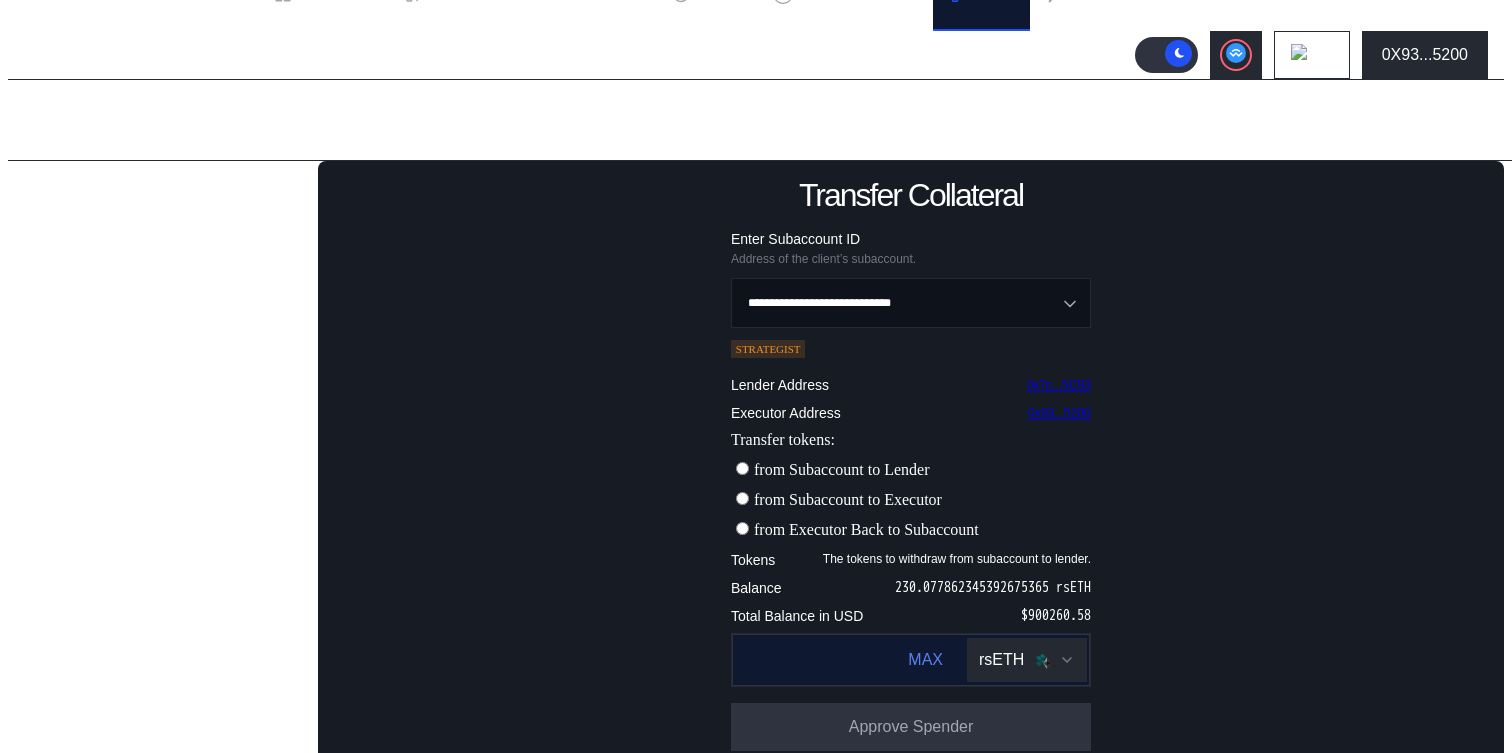 click on "Transfer tokens:" at bounding box center (798, 660) 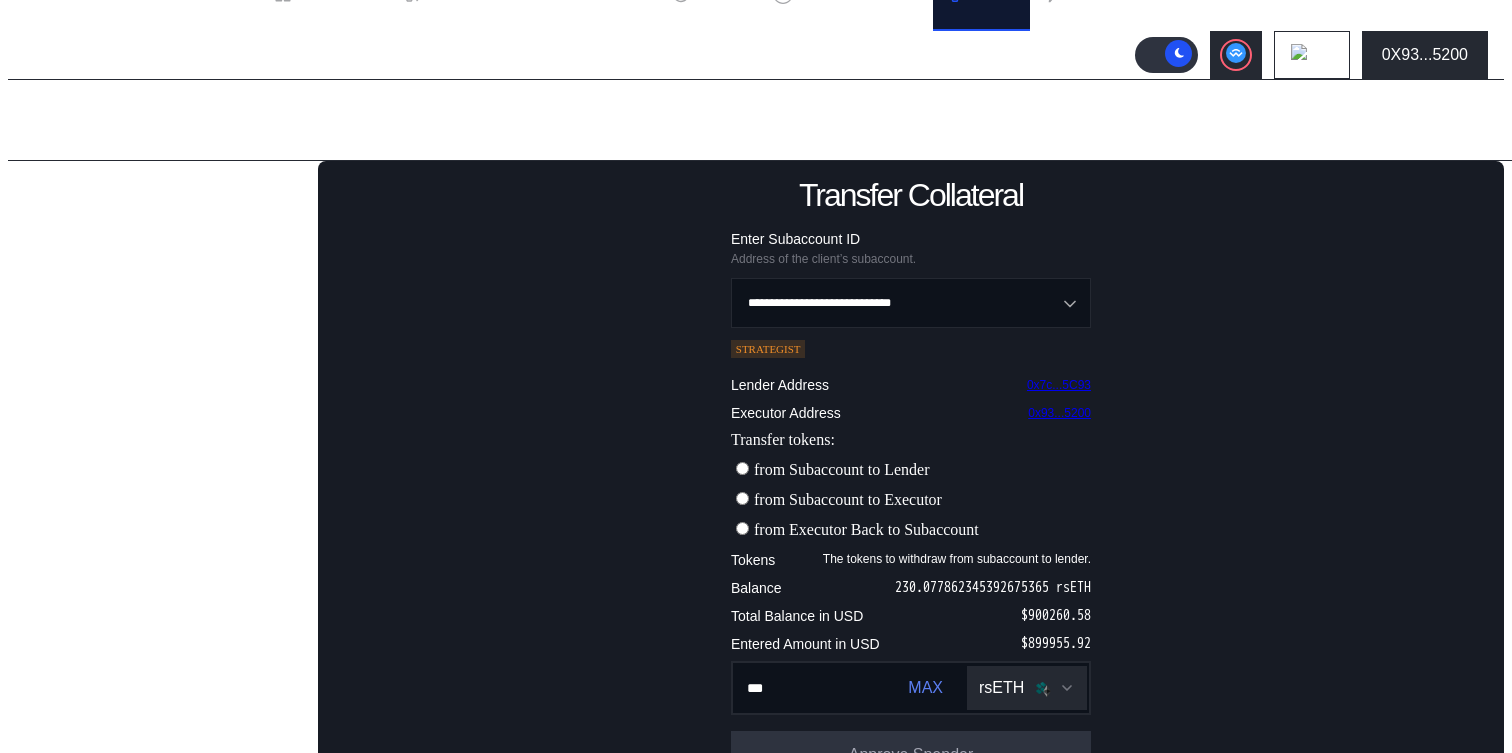scroll, scrollTop: 267, scrollLeft: 0, axis: vertical 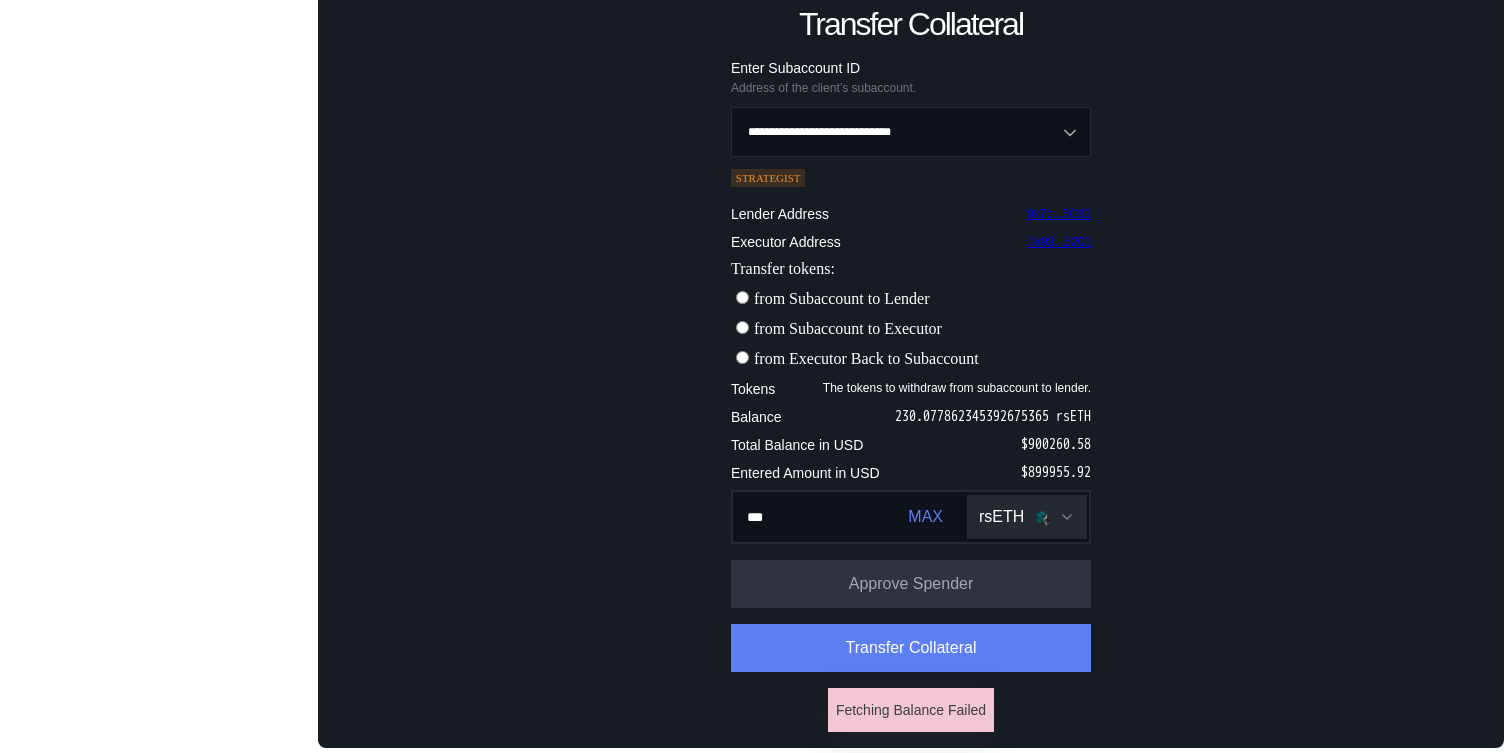 type on "***" 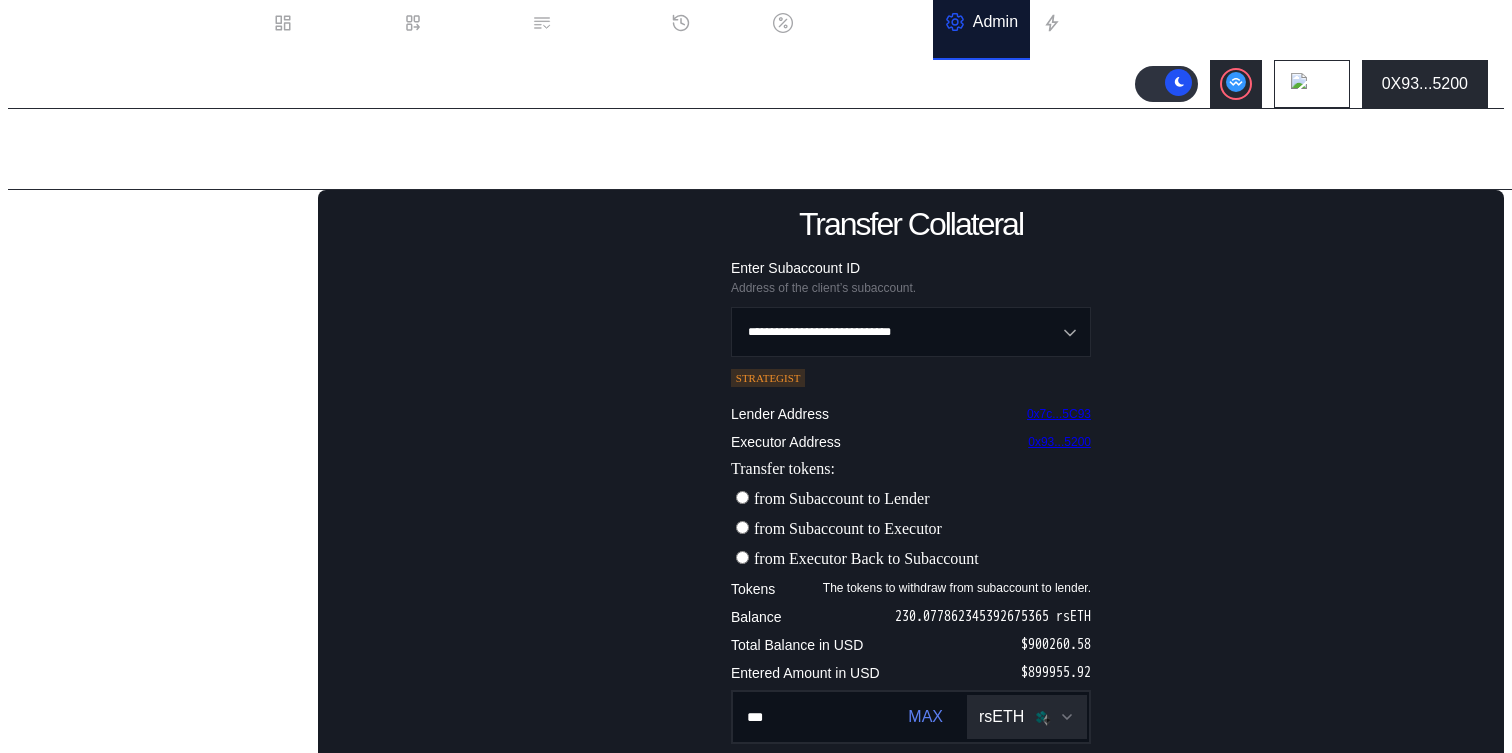 scroll, scrollTop: 127, scrollLeft: 0, axis: vertical 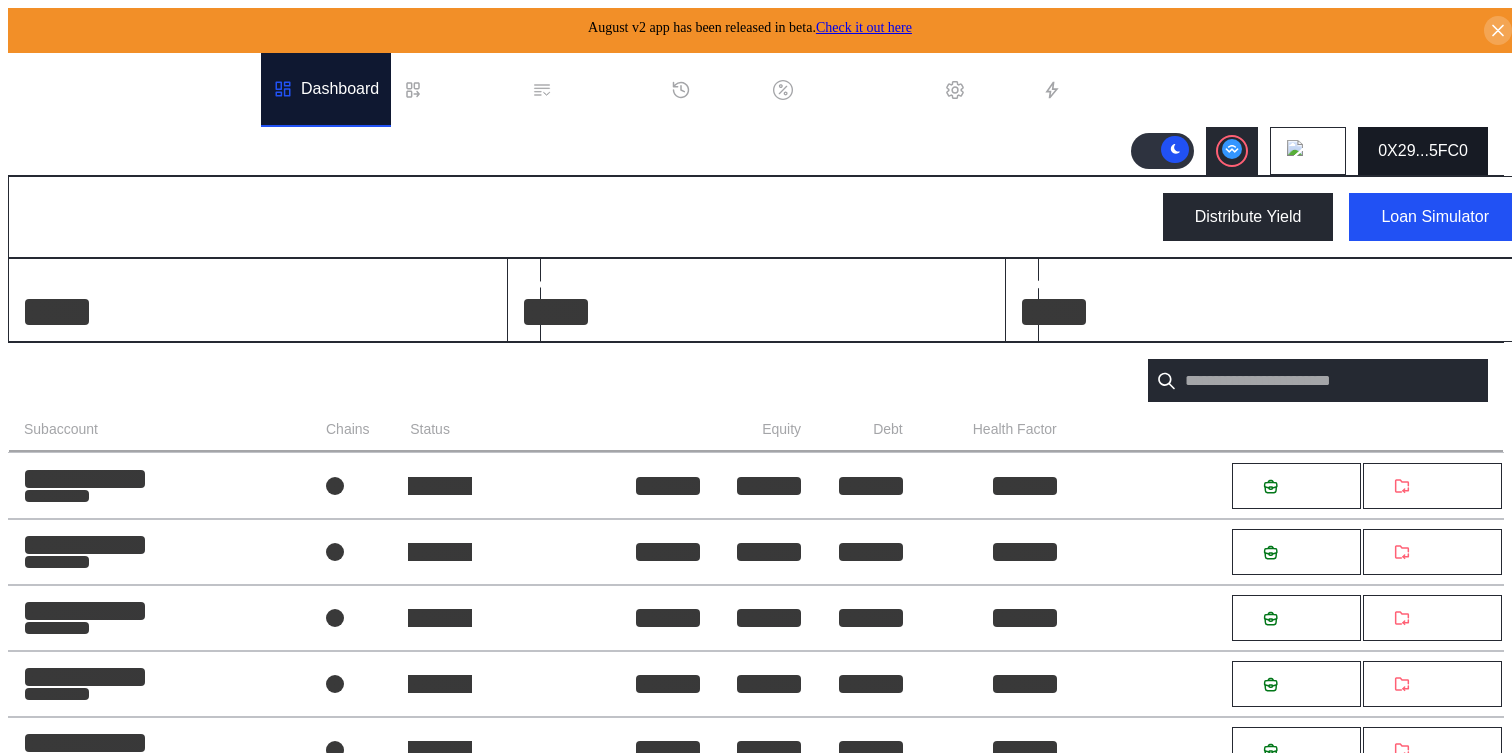 click on "0X29...5FC0" at bounding box center (1423, 151) 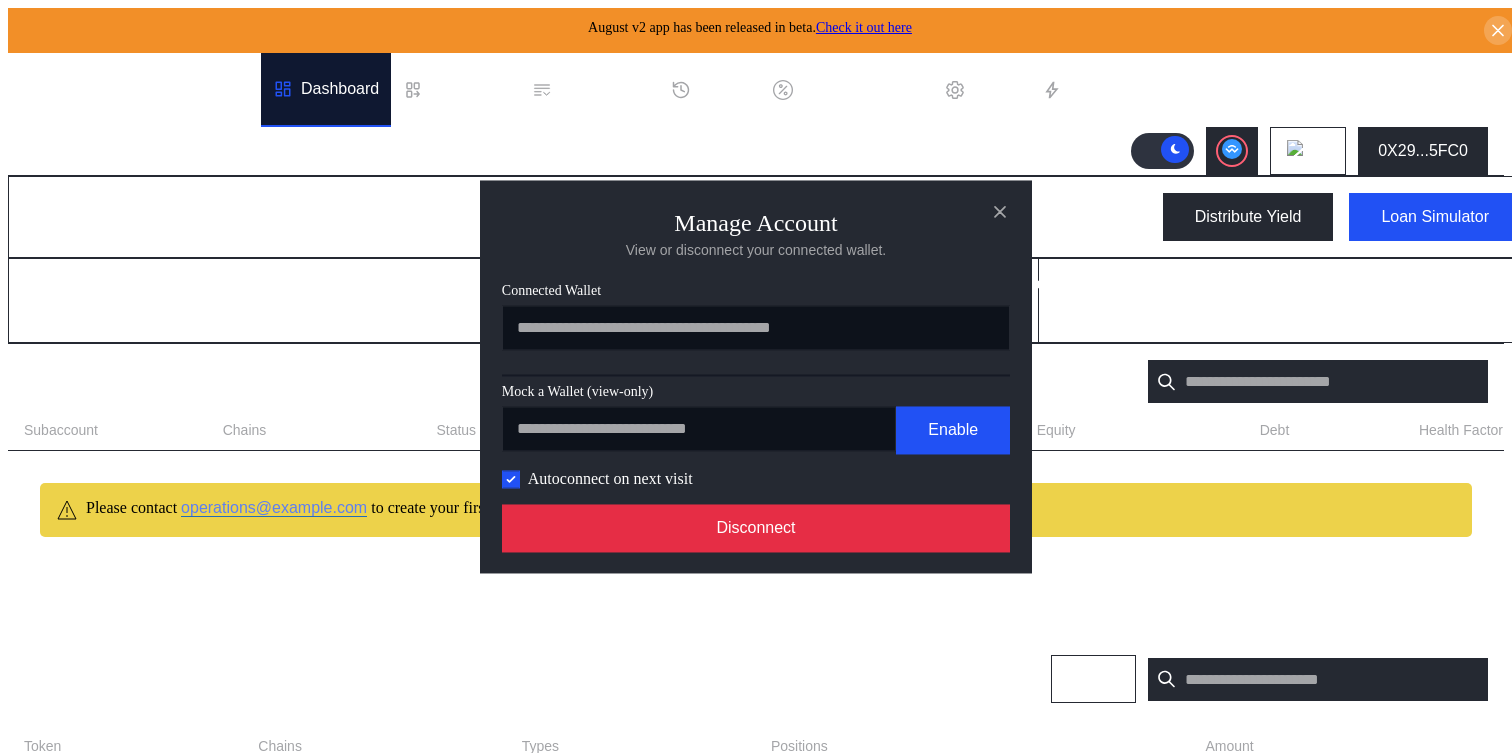 click on "Disconnect" at bounding box center (756, 528) 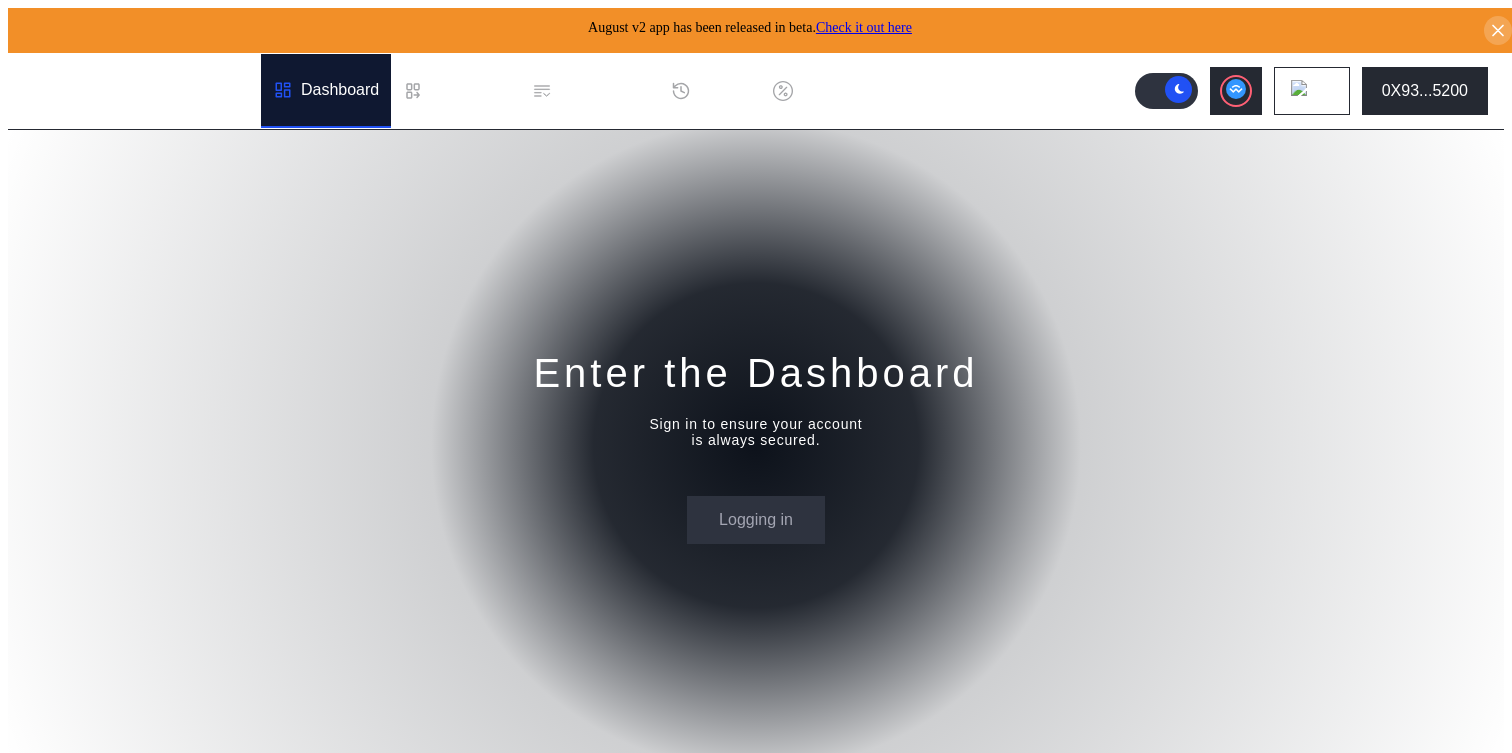 scroll, scrollTop: 0, scrollLeft: 0, axis: both 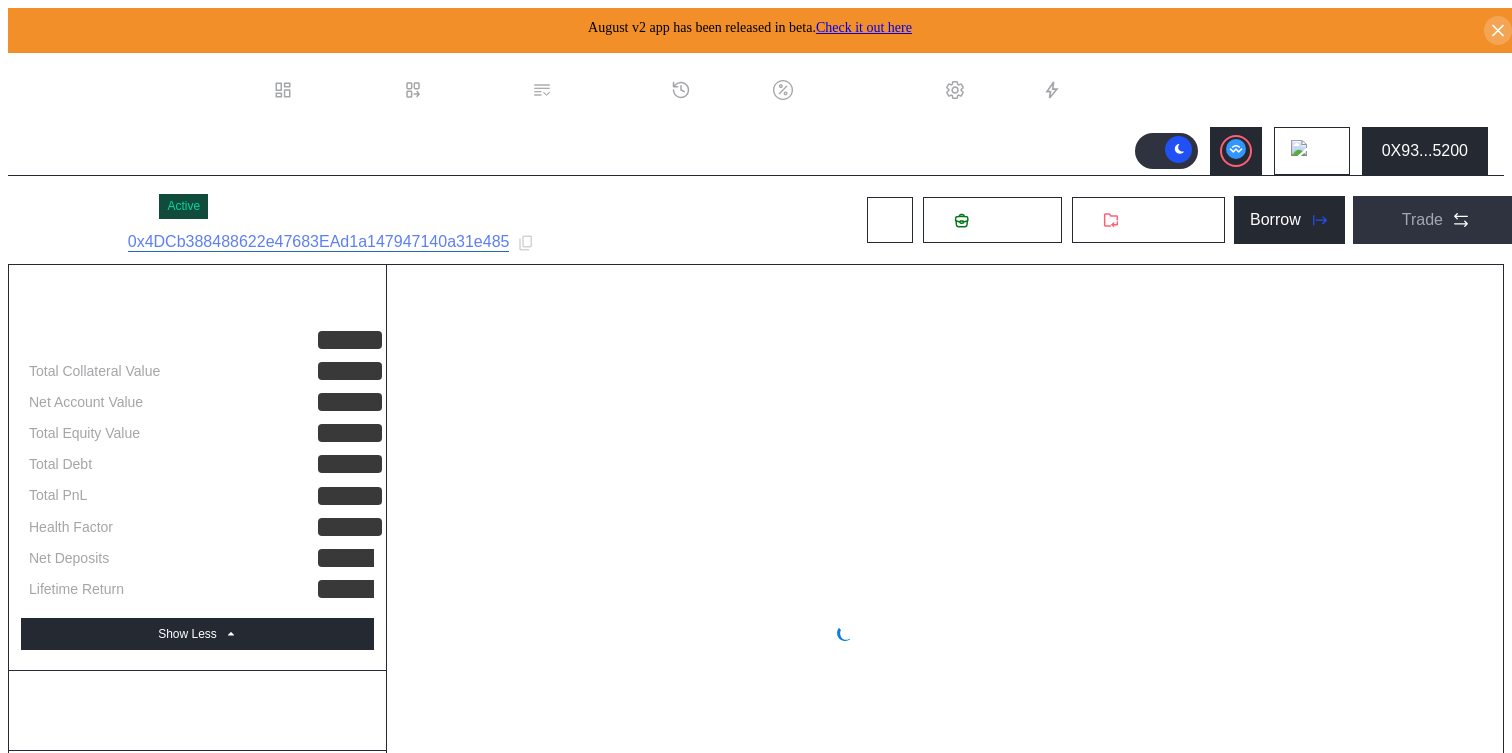 select on "*" 